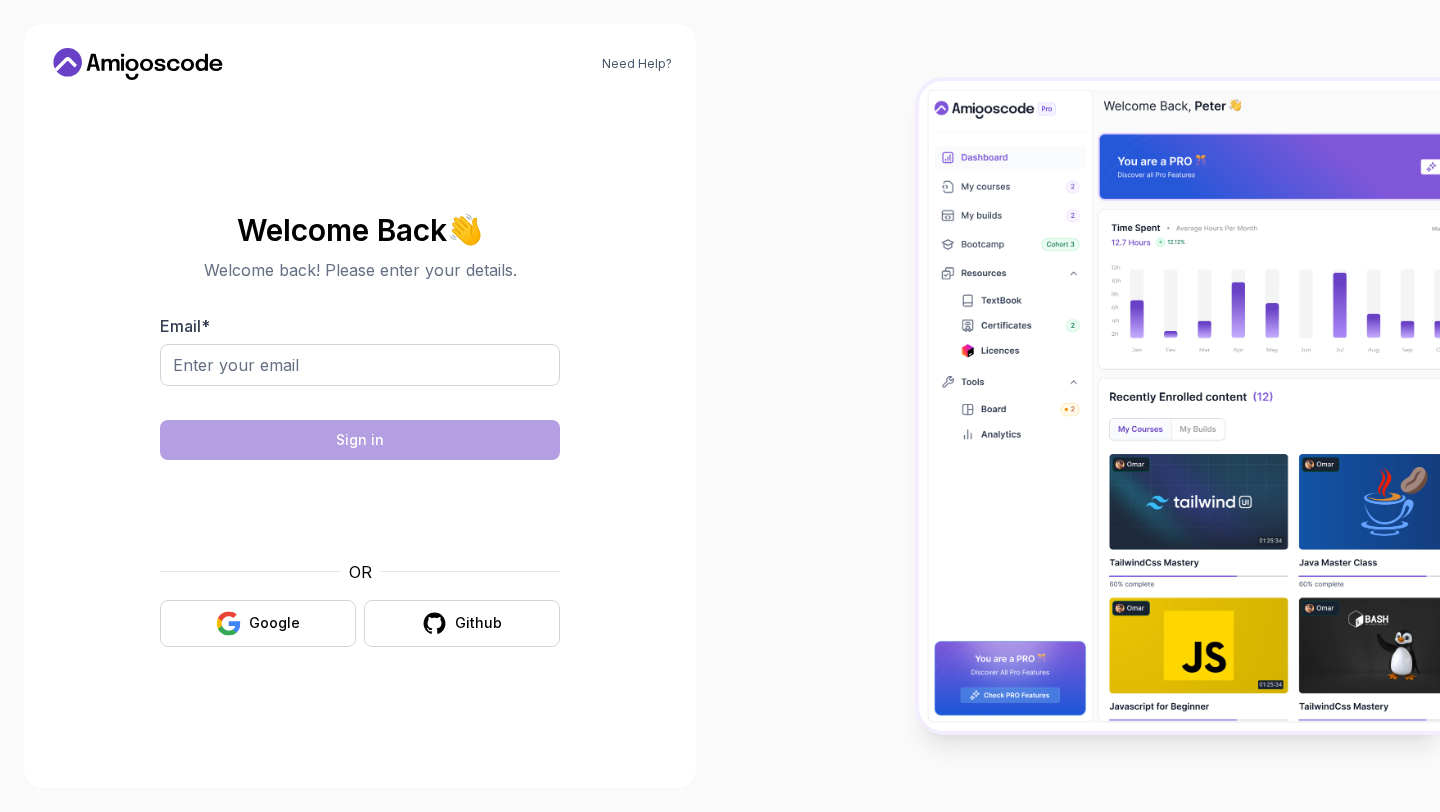 scroll, scrollTop: 0, scrollLeft: 0, axis: both 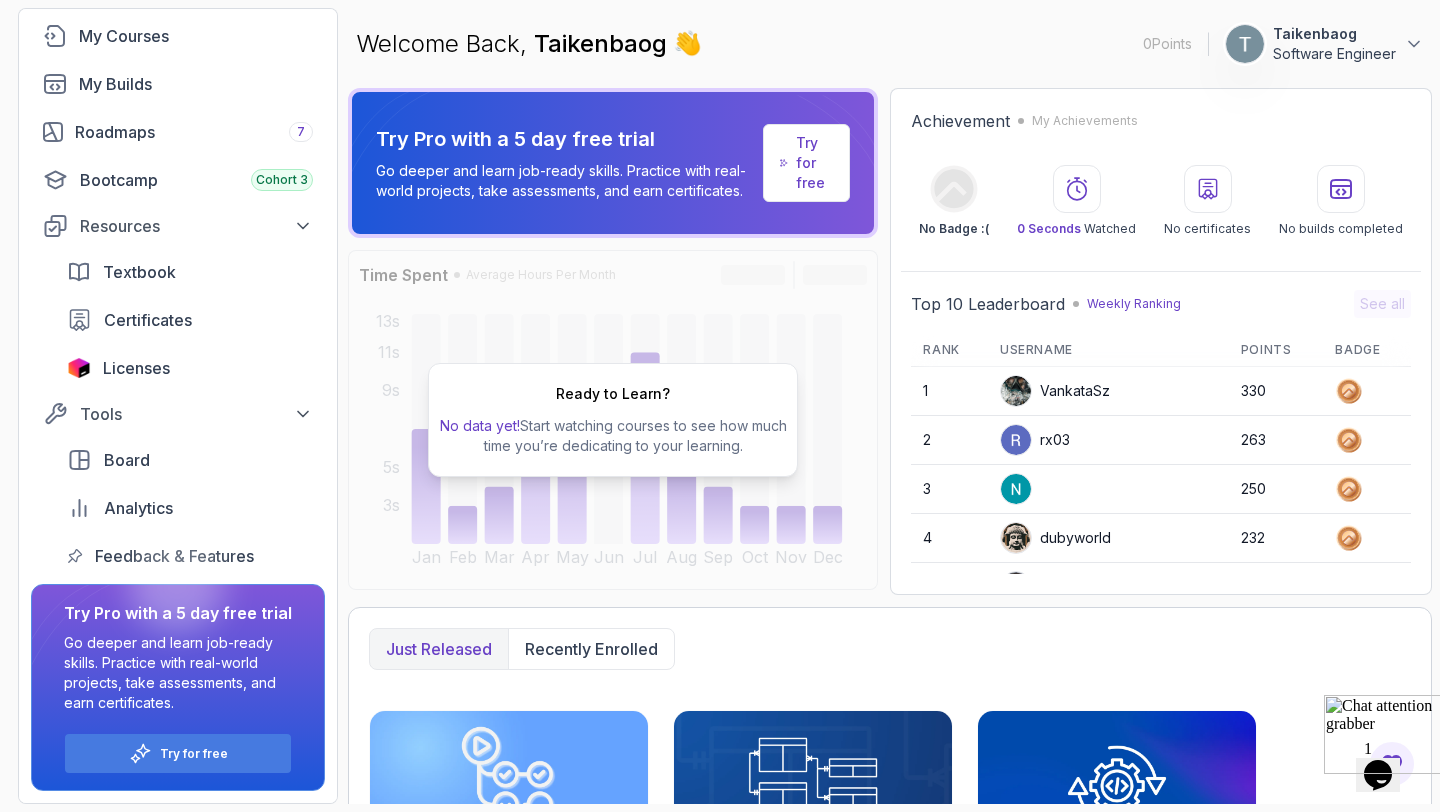 click on "Try for free" at bounding box center [814, 163] 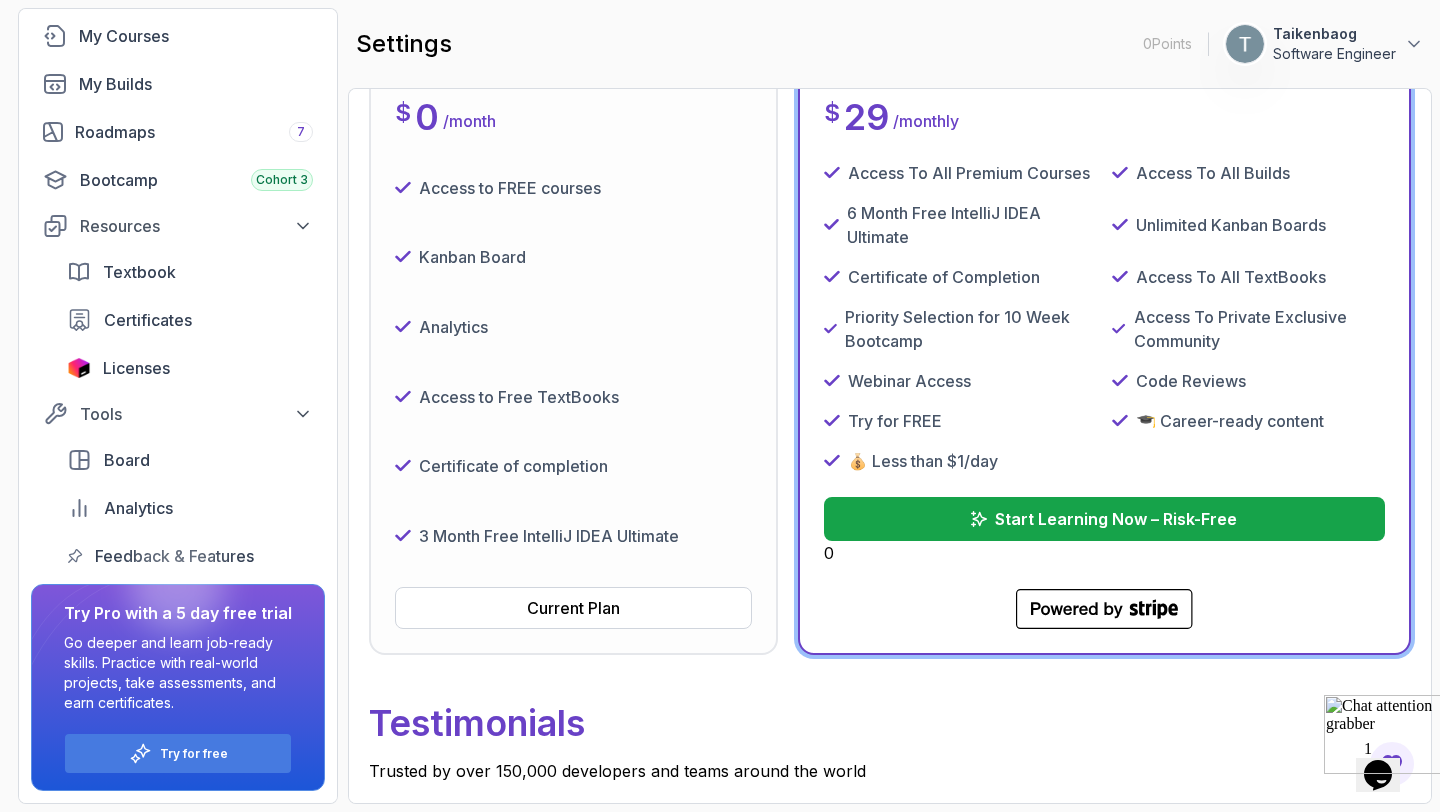 scroll, scrollTop: 343, scrollLeft: 0, axis: vertical 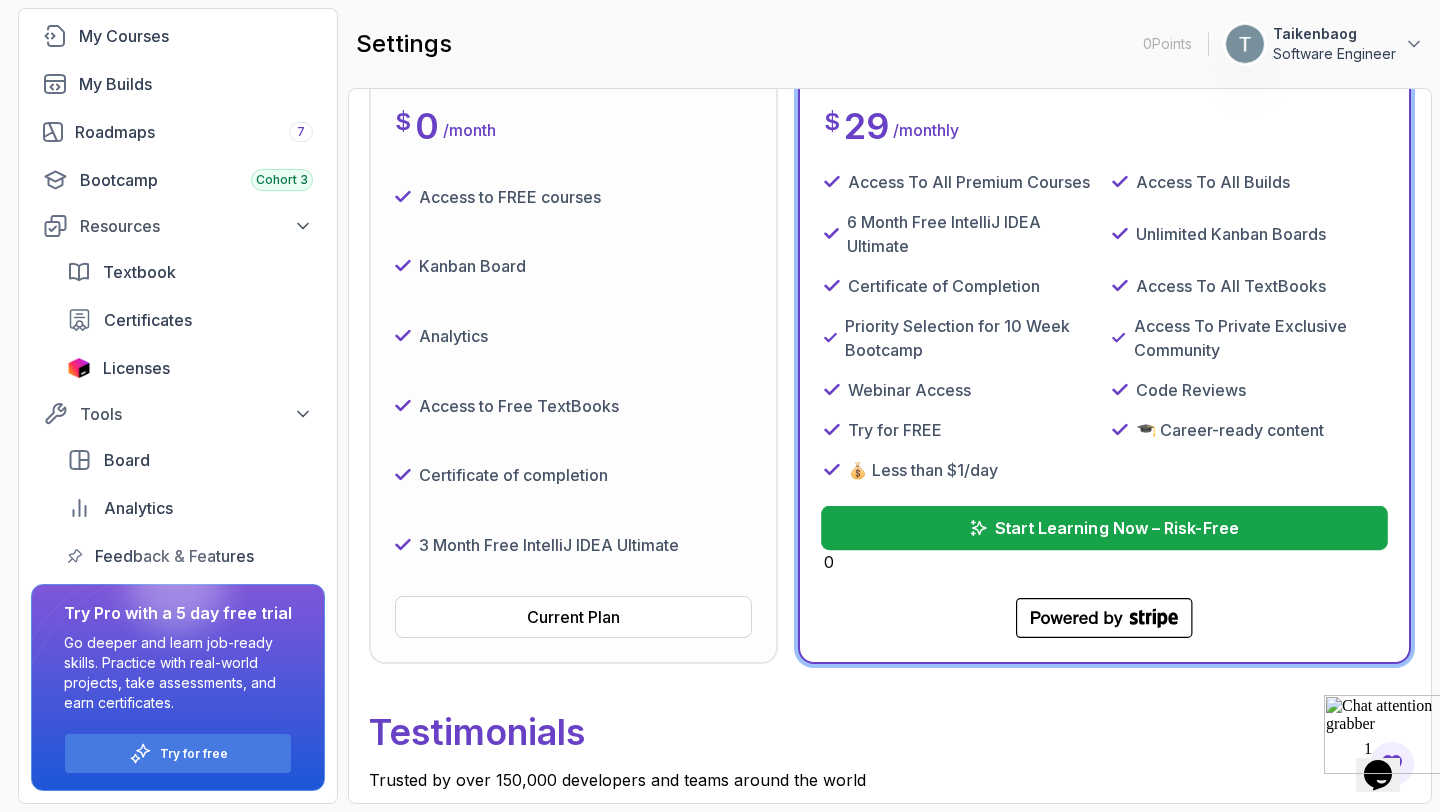 click on "Start Learning Now – Risk-Free" at bounding box center (1104, 528) 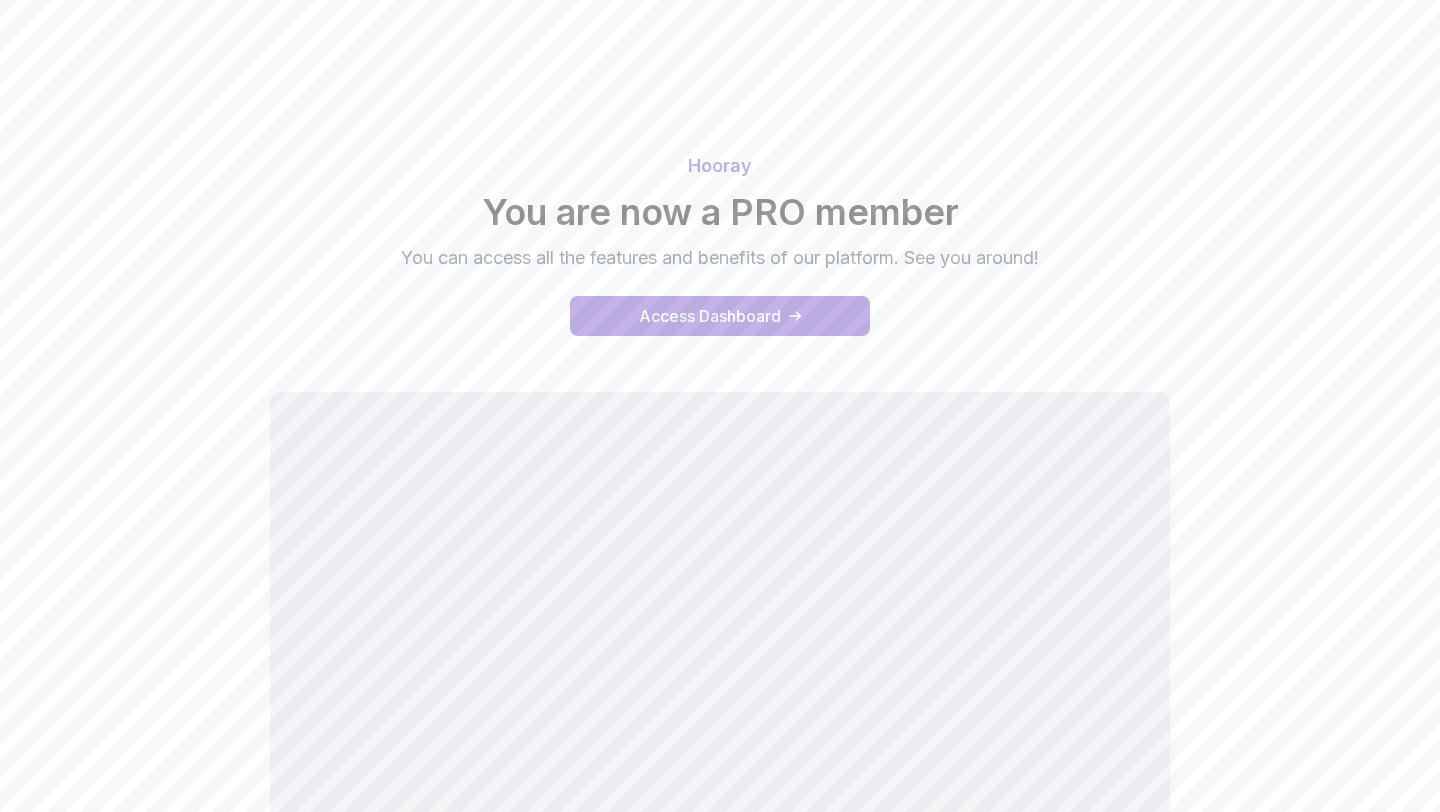 scroll, scrollTop: 0, scrollLeft: 0, axis: both 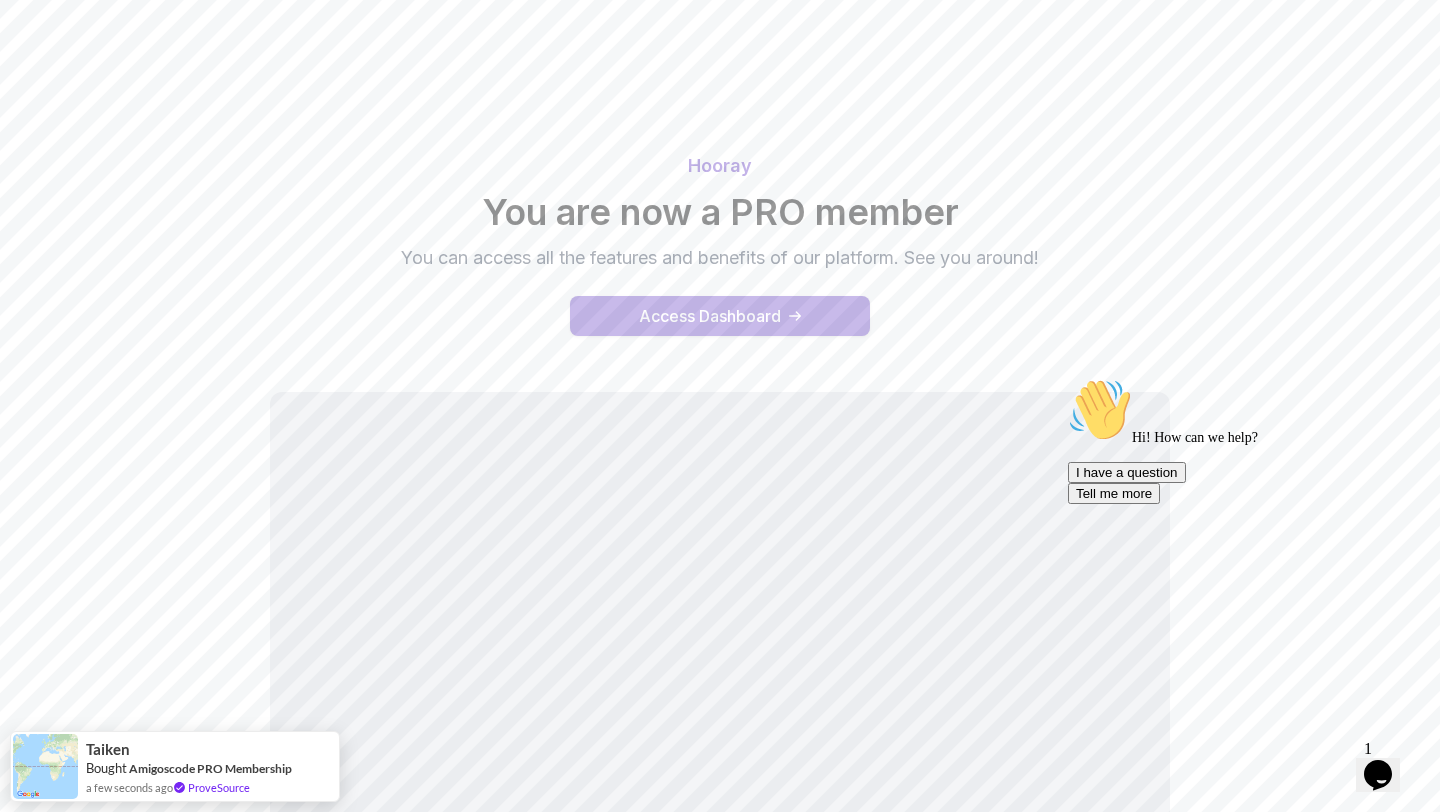 click on "Access Dashboard" at bounding box center [710, 316] 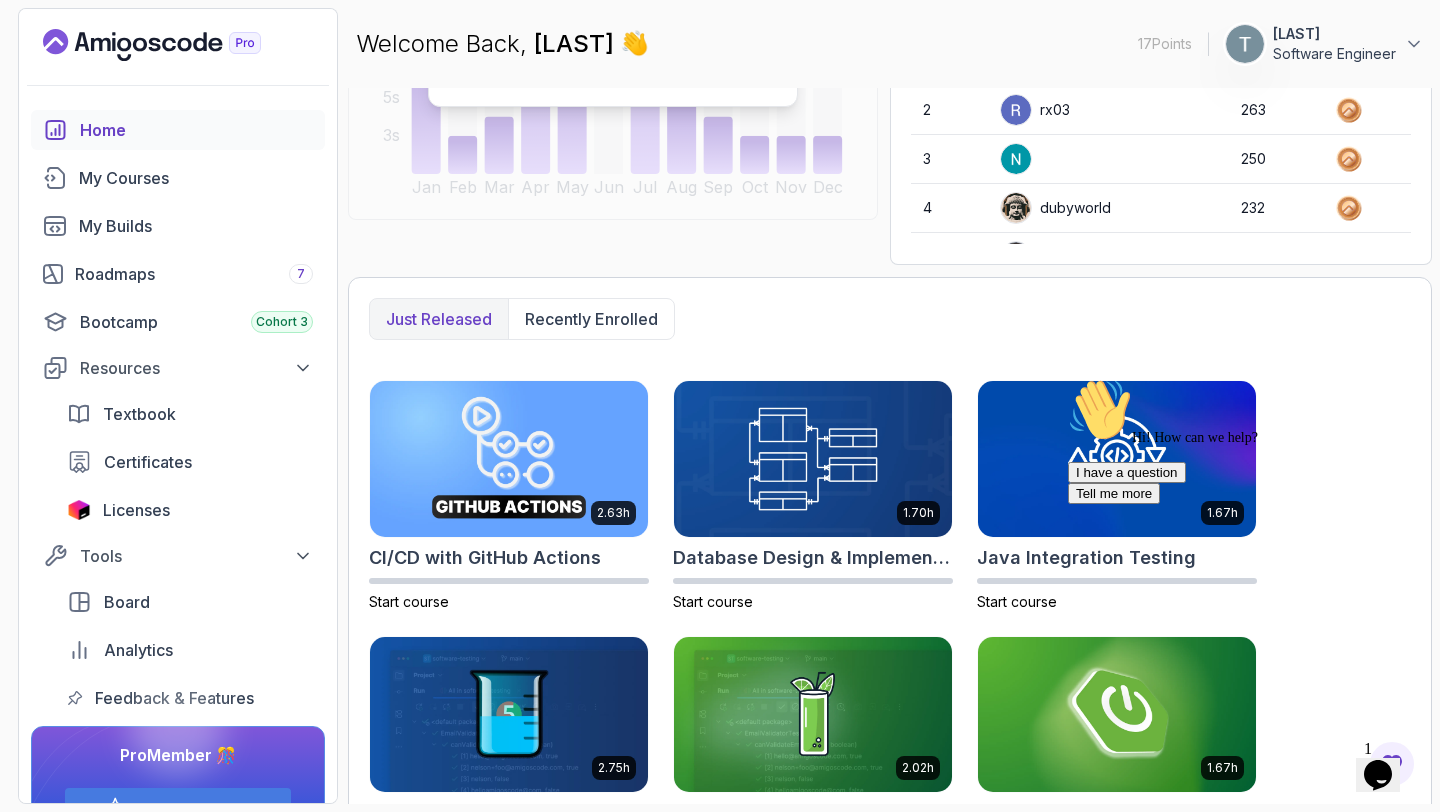 scroll, scrollTop: 0, scrollLeft: 0, axis: both 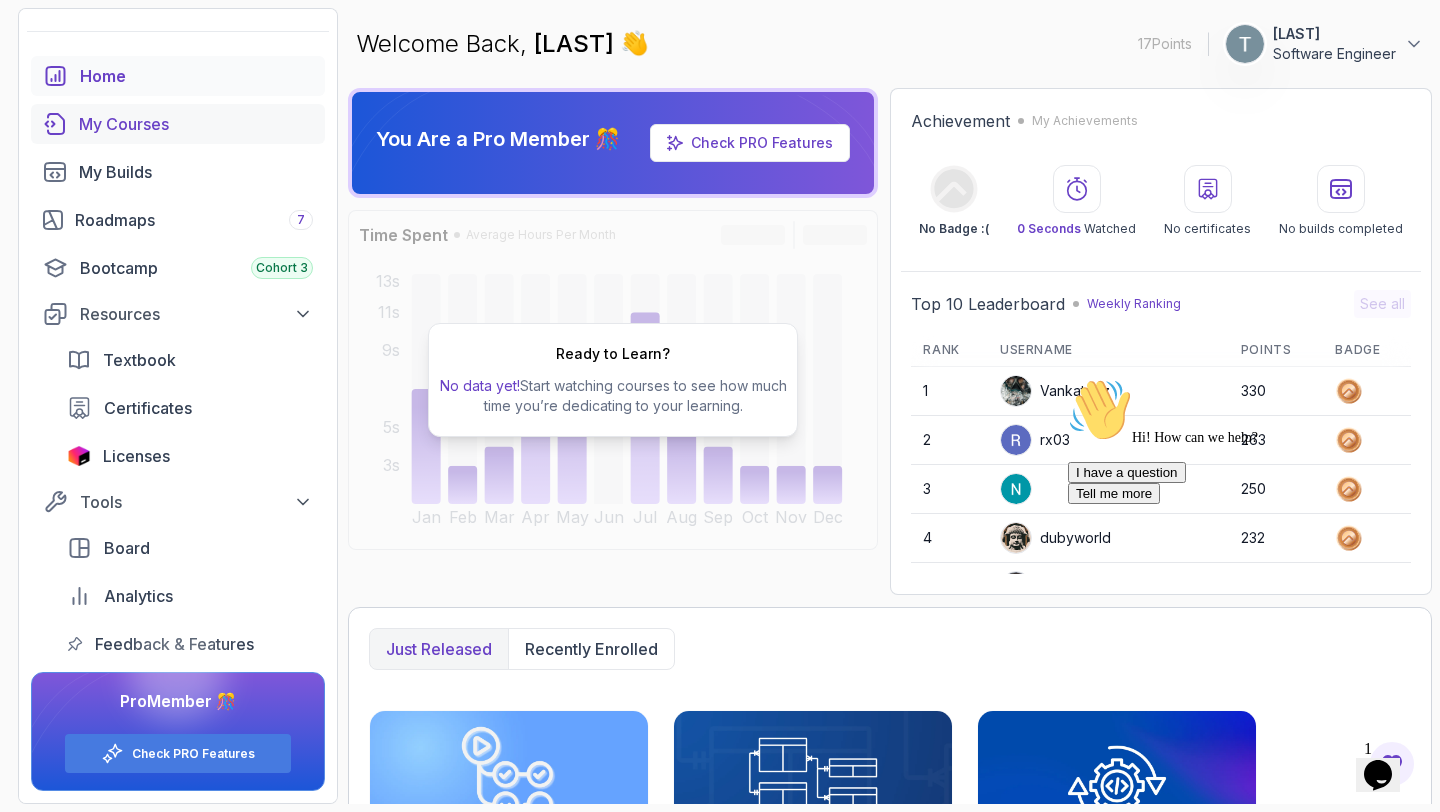 click on "My Courses" at bounding box center (196, 124) 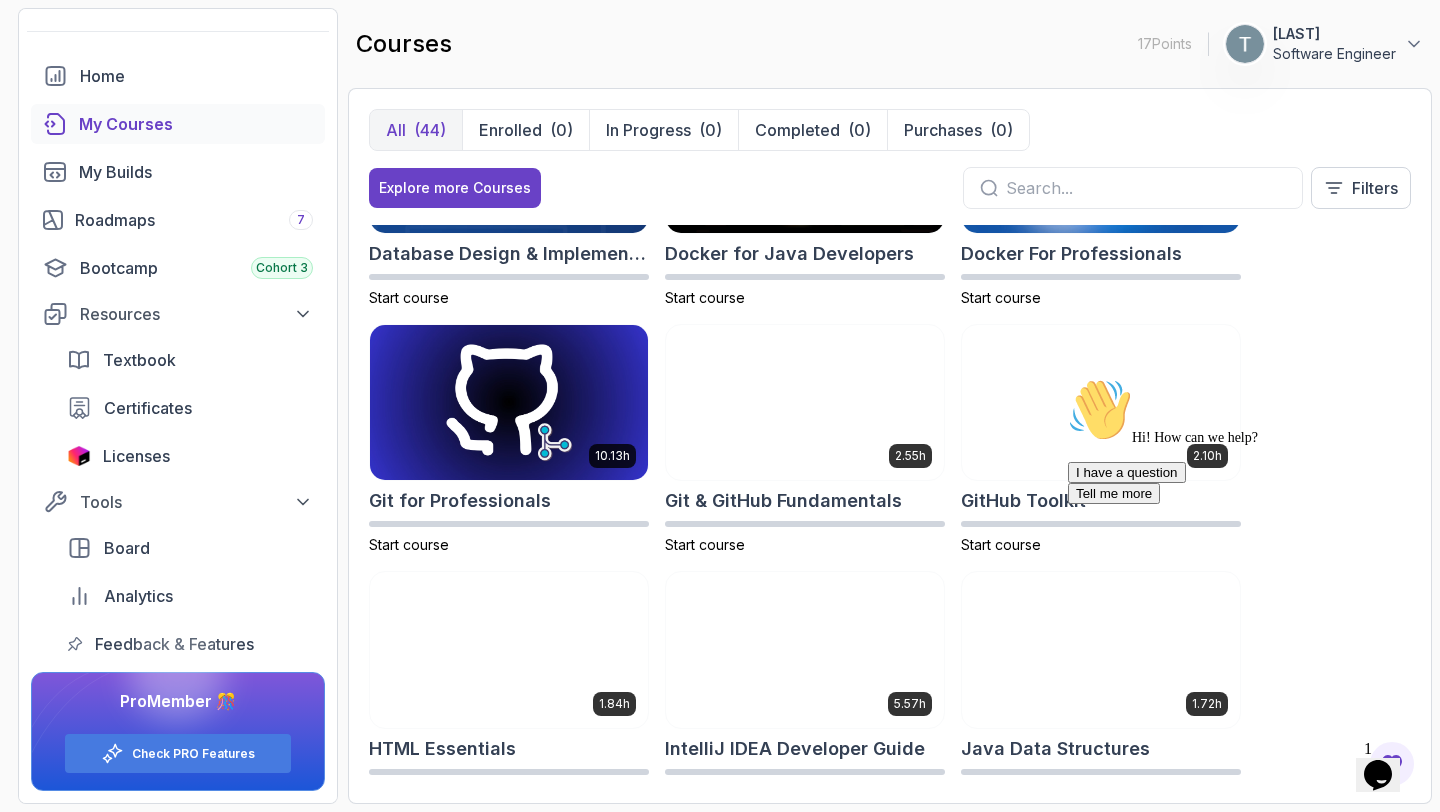 scroll, scrollTop: 0, scrollLeft: 0, axis: both 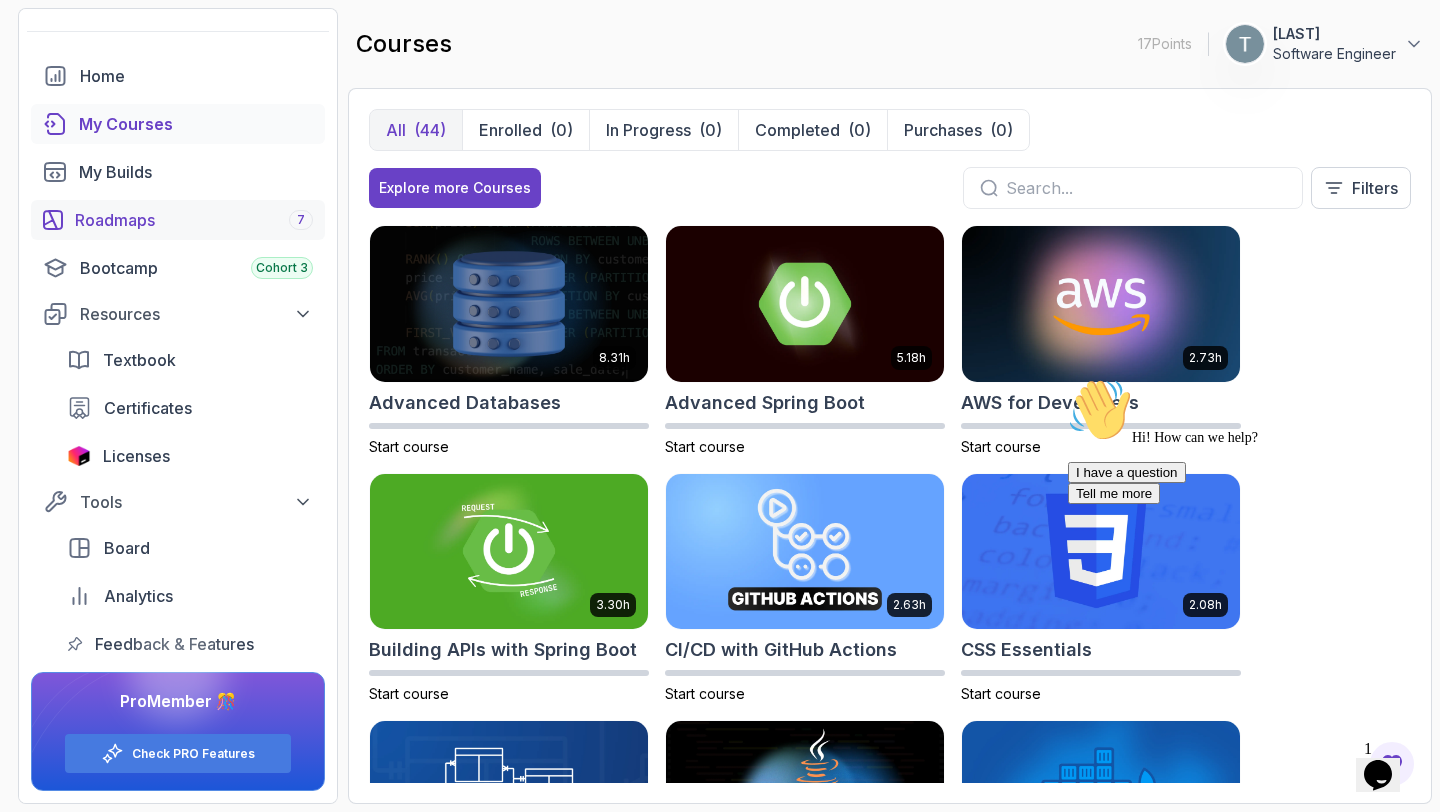 click on "Roadmaps 7" at bounding box center [194, 220] 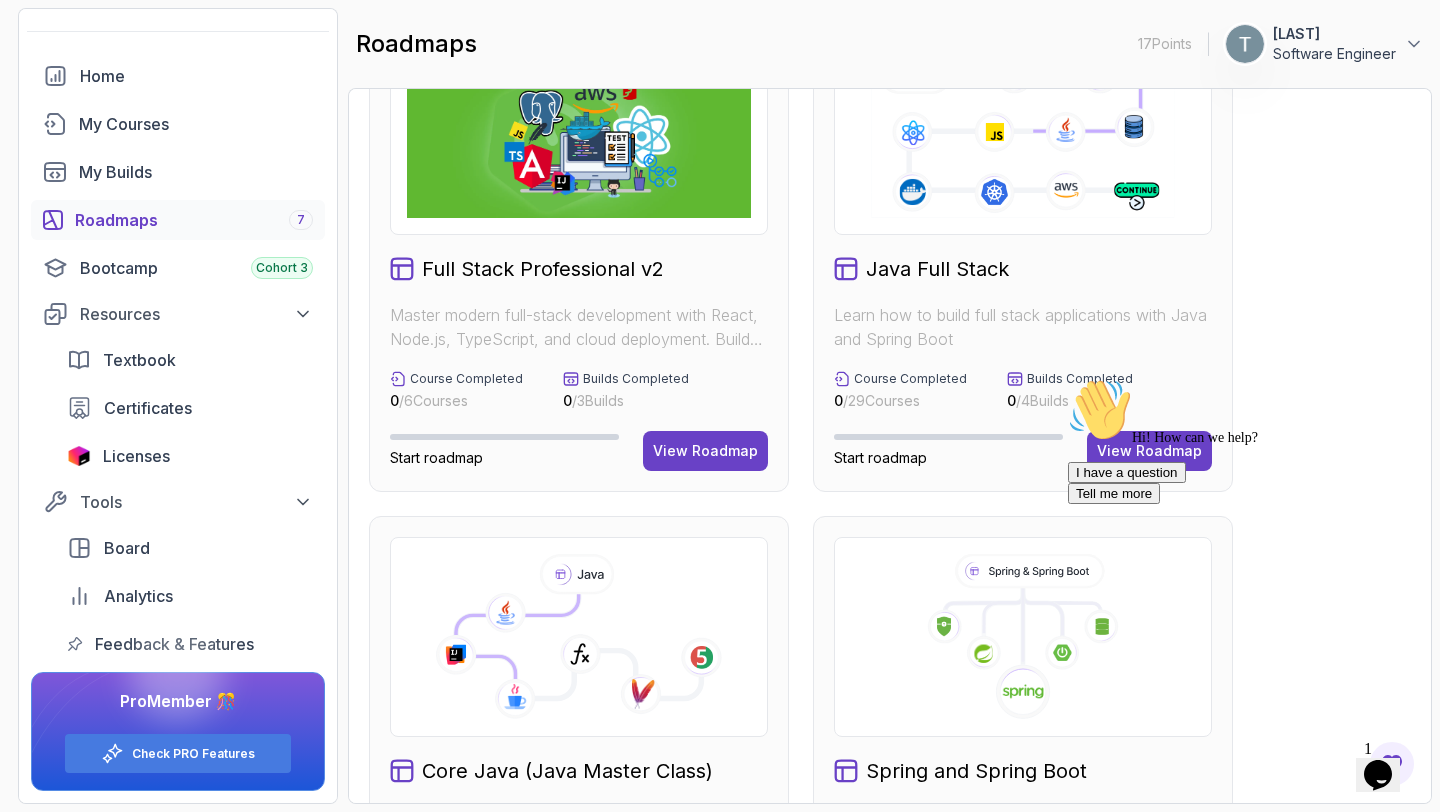 scroll, scrollTop: 121, scrollLeft: 0, axis: vertical 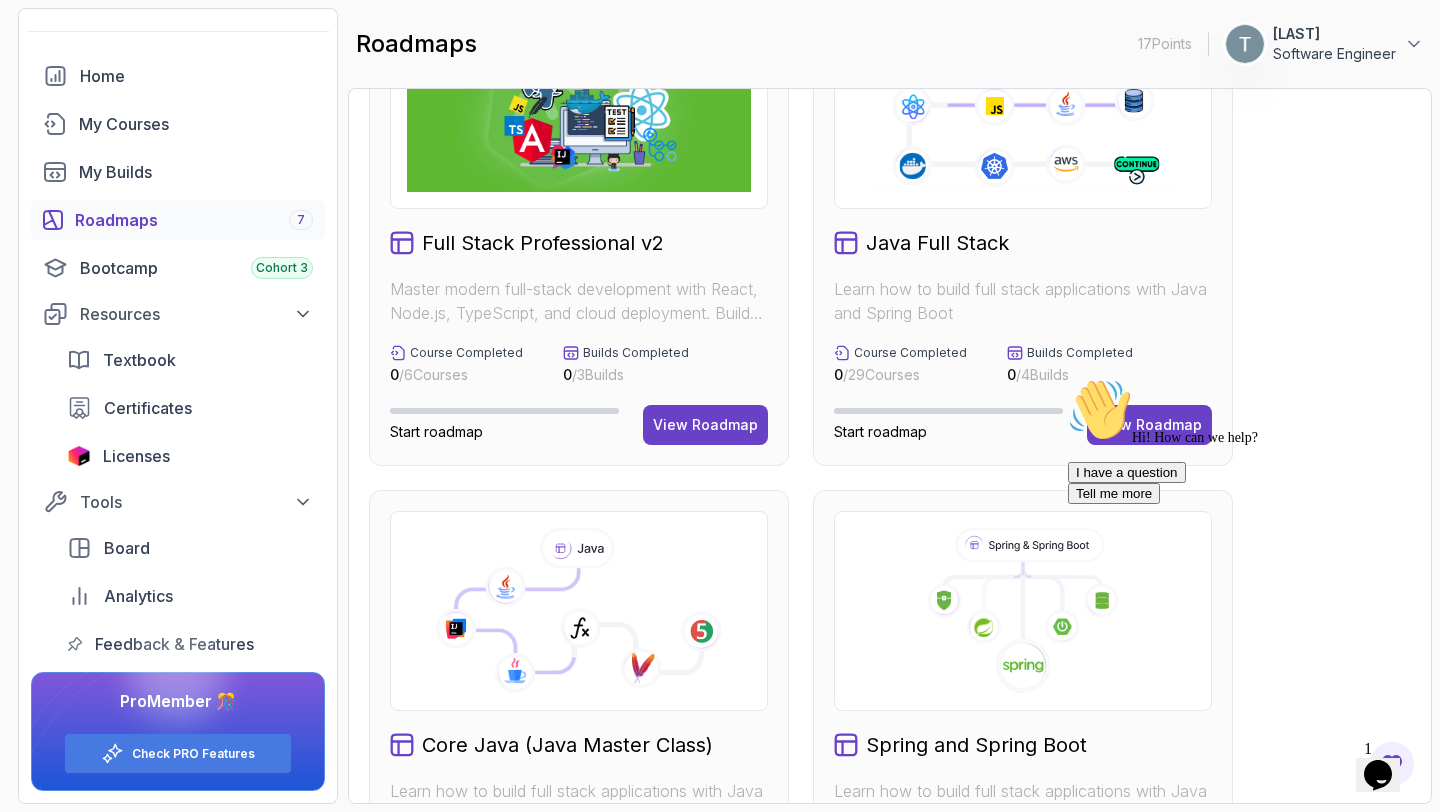click on "Hi! How can we help? I have a question Tell me more" at bounding box center (1248, 441) 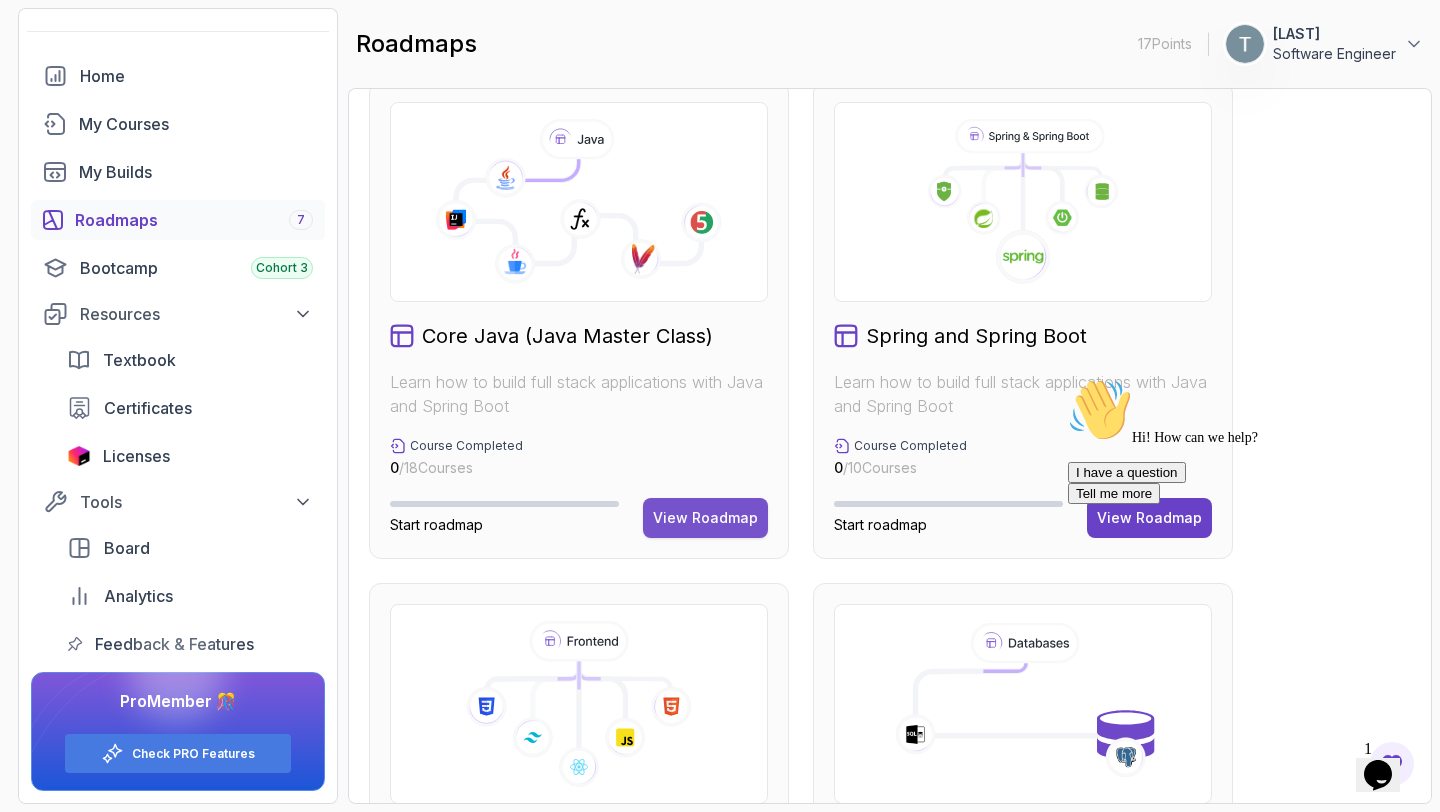 scroll, scrollTop: 531, scrollLeft: 0, axis: vertical 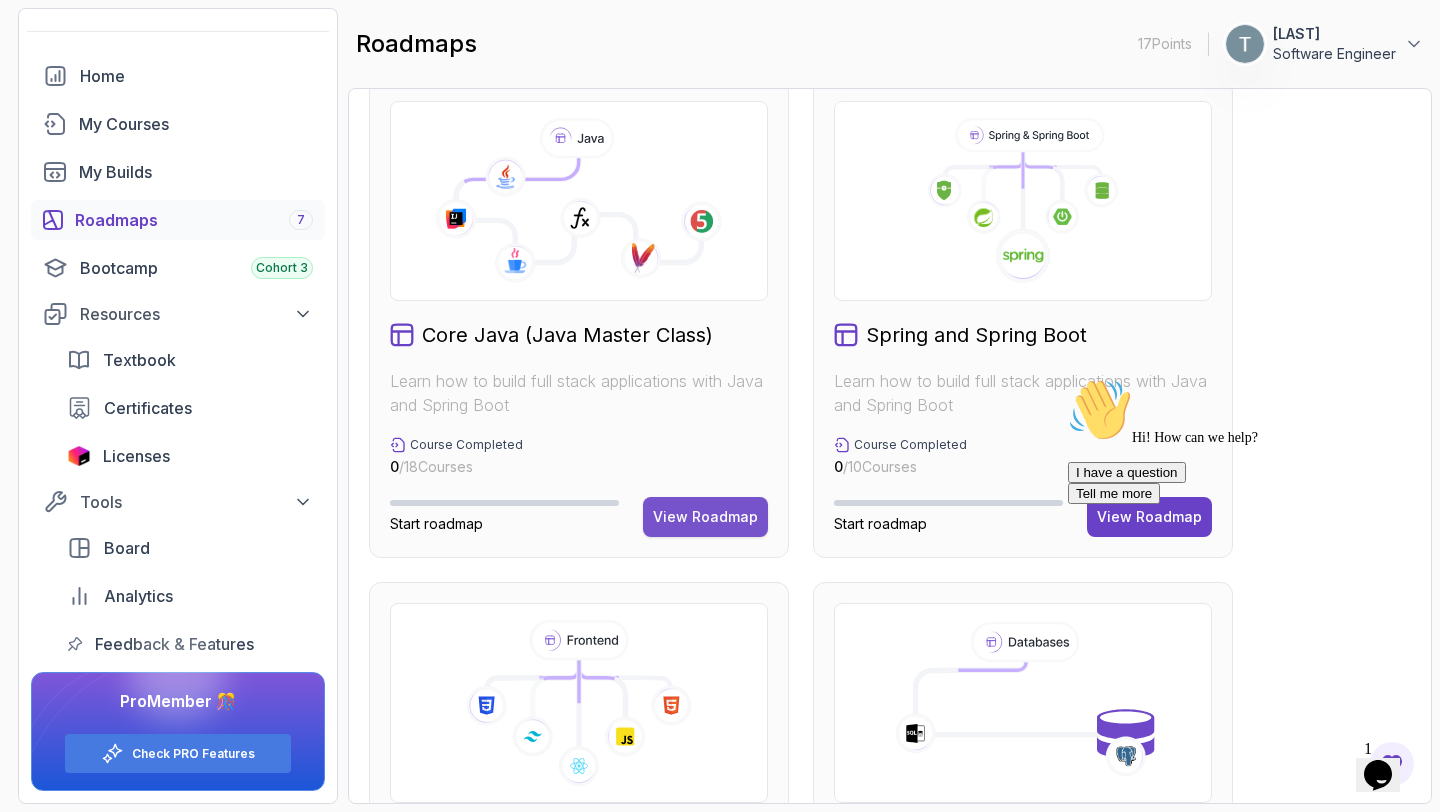 click on "View Roadmap" at bounding box center (705, 517) 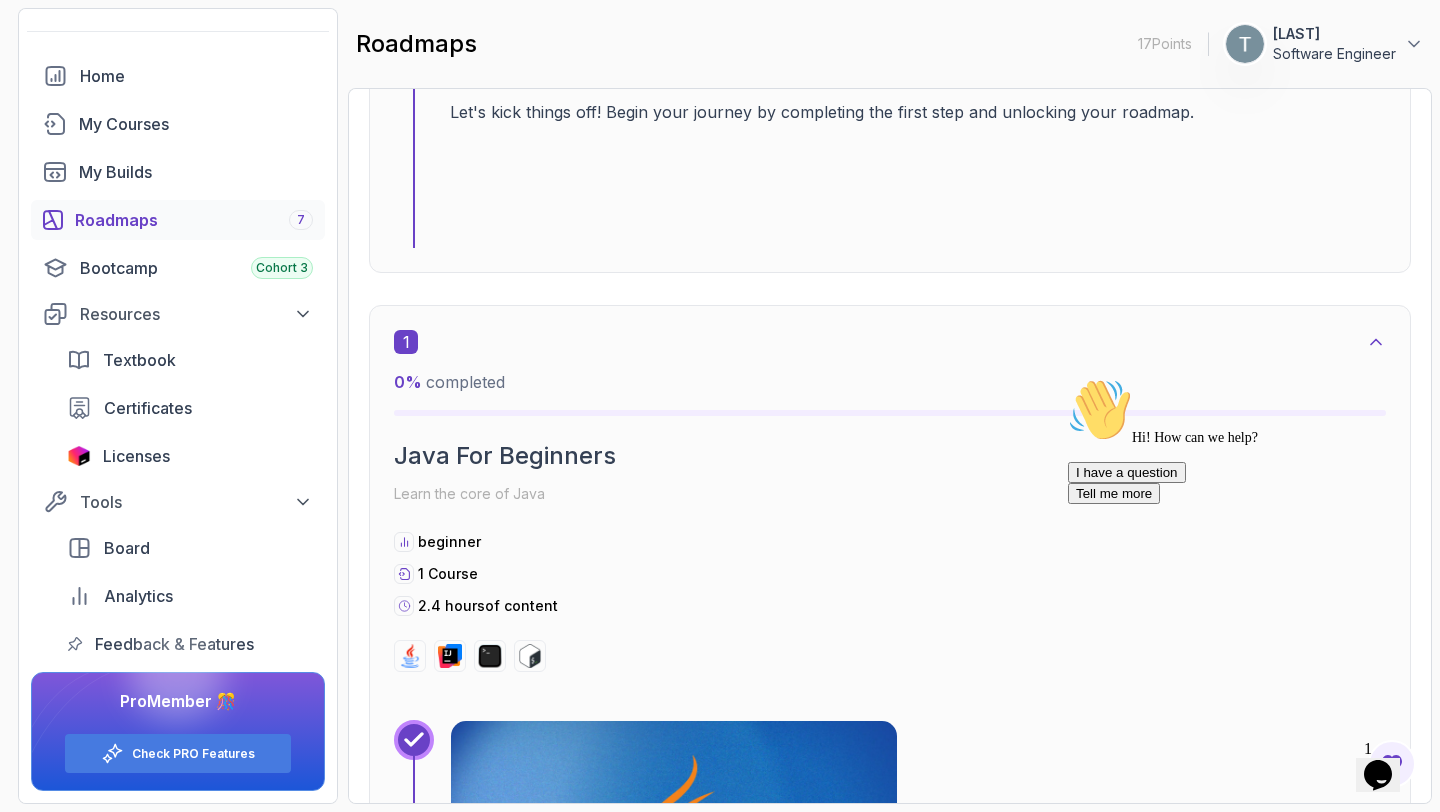 scroll, scrollTop: 0, scrollLeft: 0, axis: both 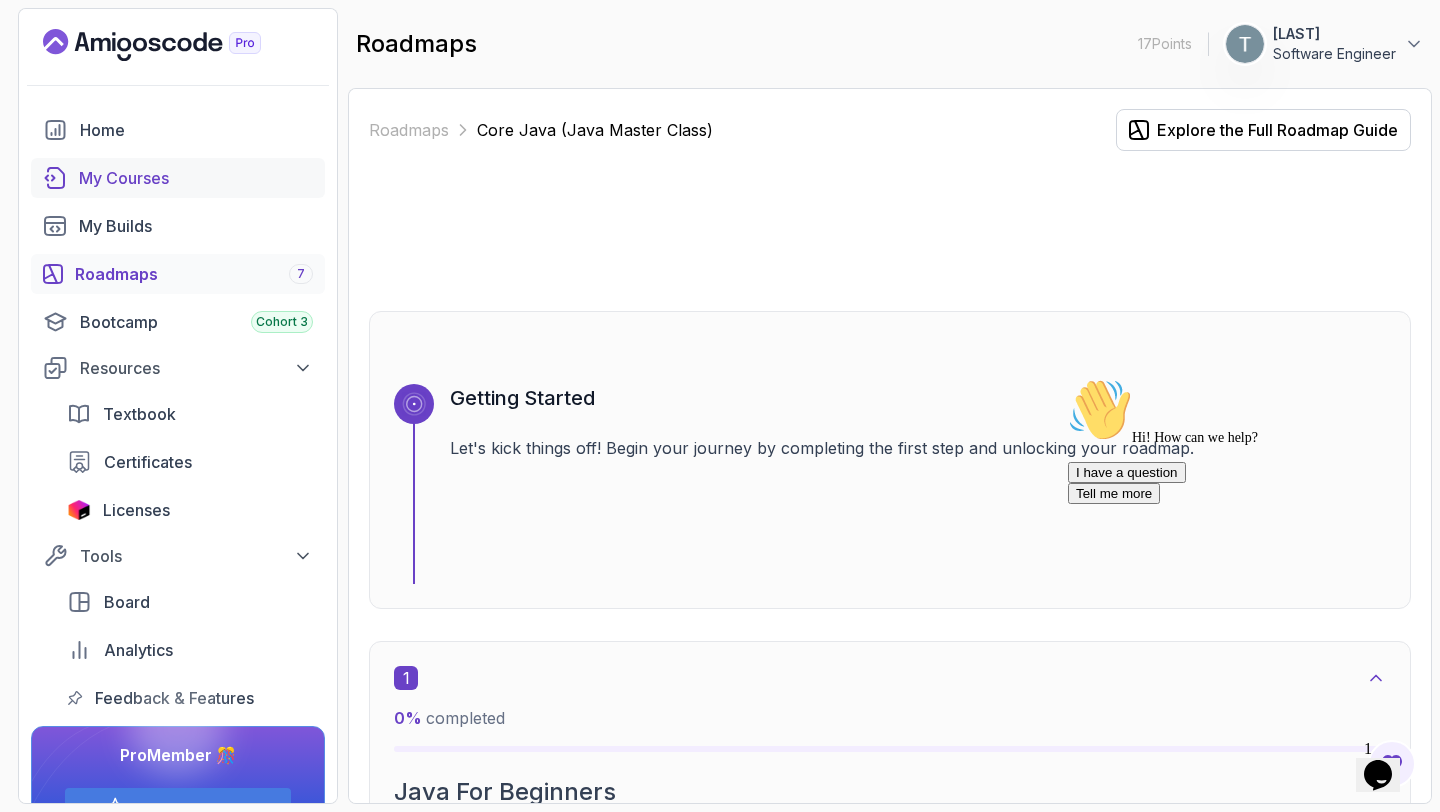 click on "My Courses" at bounding box center (196, 178) 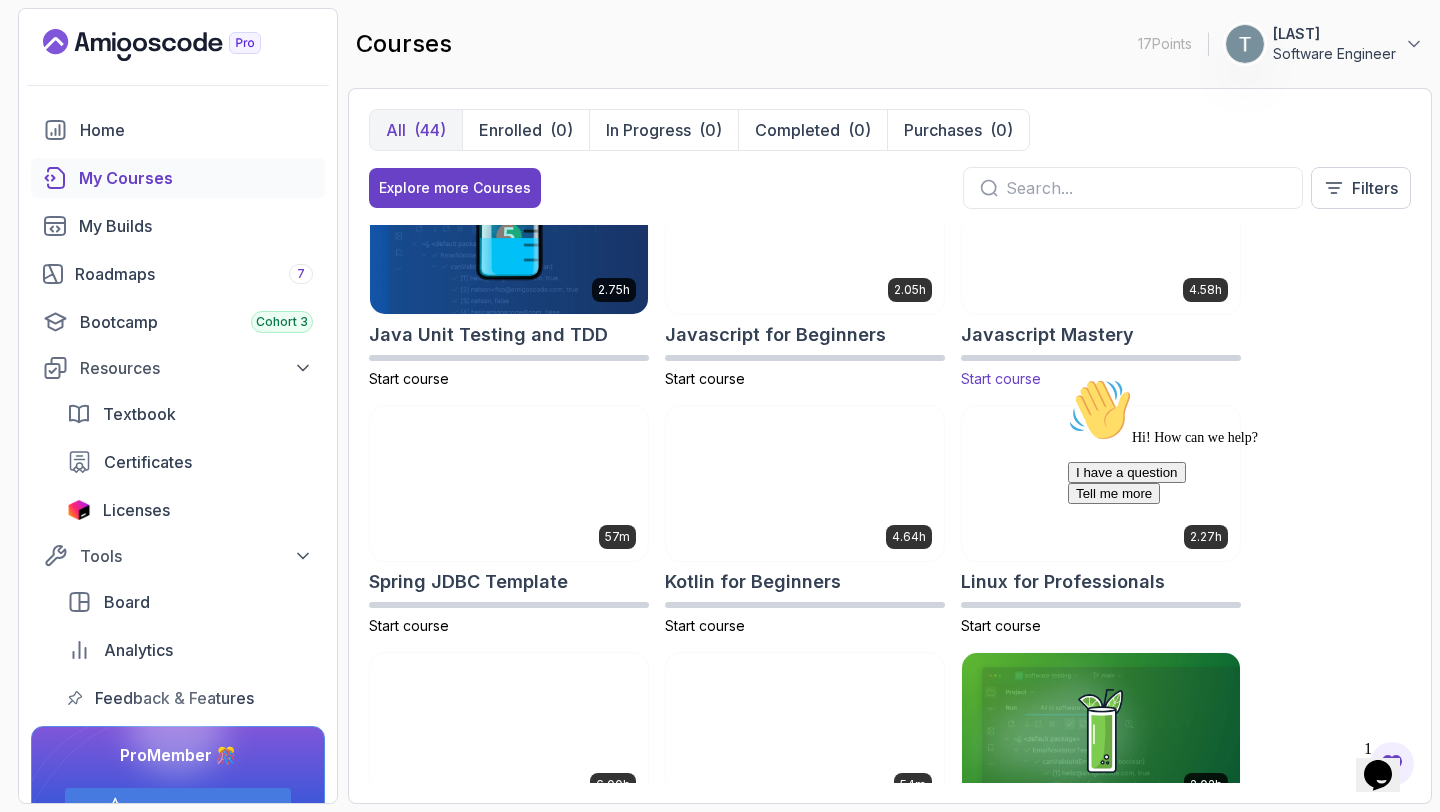 scroll, scrollTop: 2111, scrollLeft: 0, axis: vertical 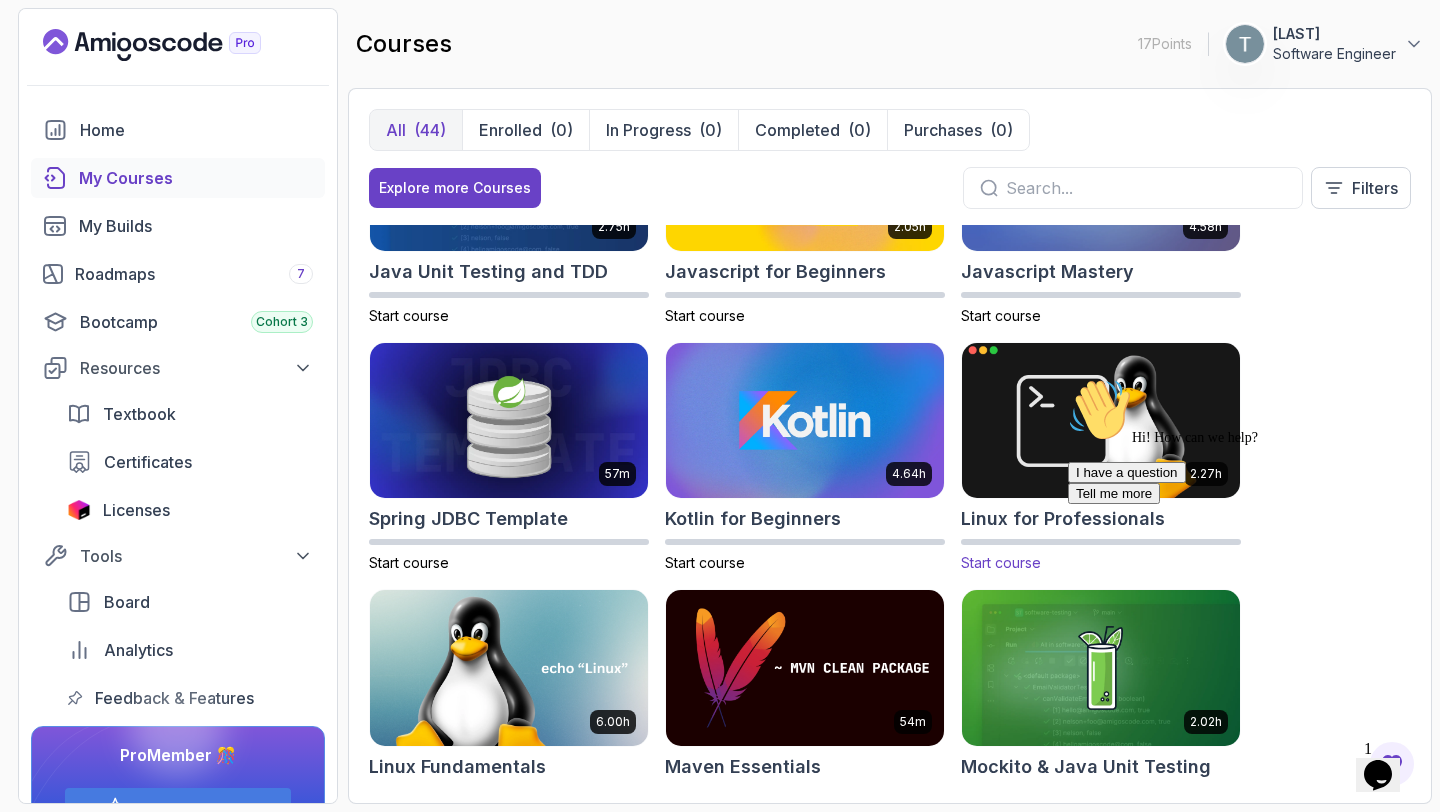 click on "Start course" at bounding box center [1001, 562] 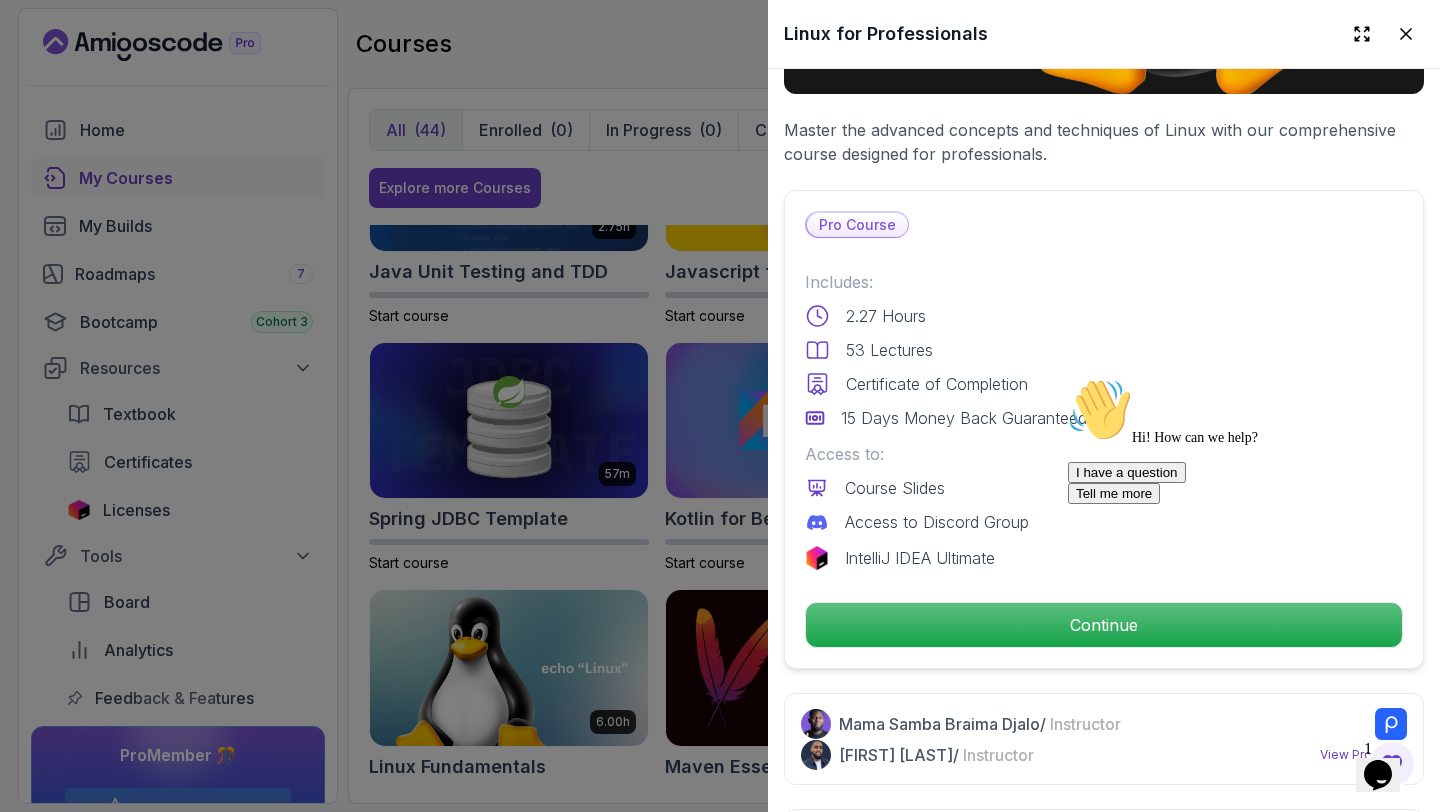 scroll, scrollTop: 352, scrollLeft: 0, axis: vertical 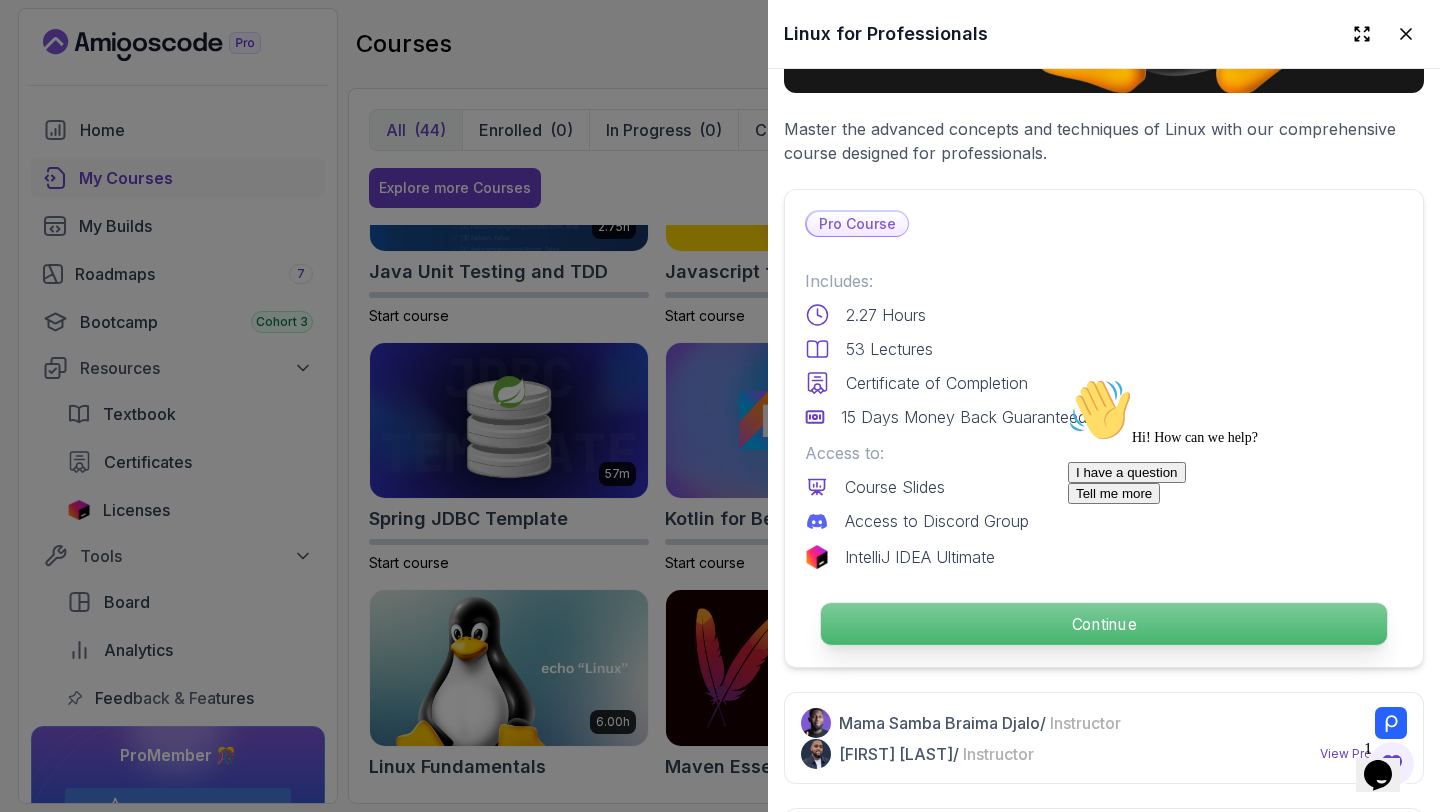 click on "Continue" at bounding box center [1104, 624] 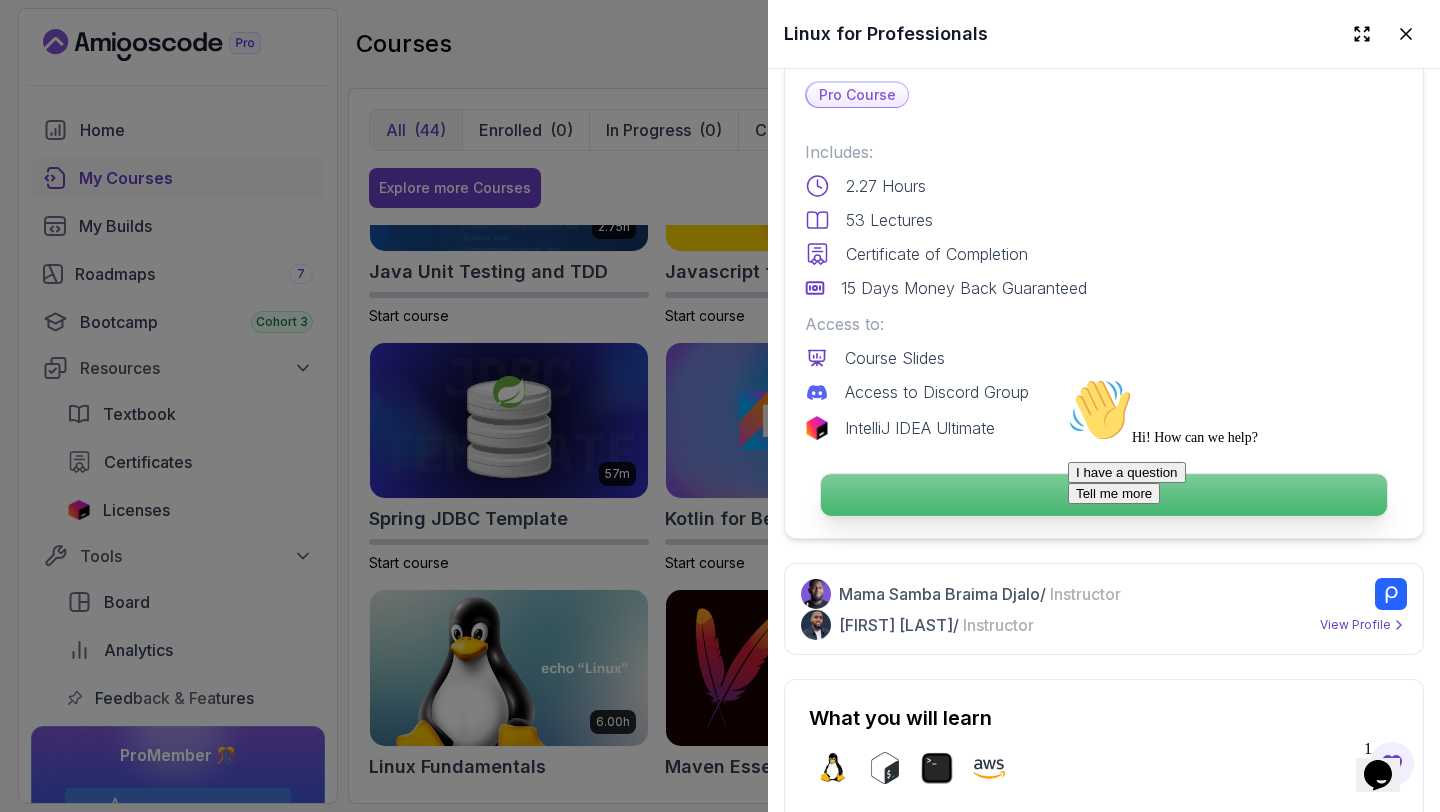 scroll, scrollTop: 484, scrollLeft: 0, axis: vertical 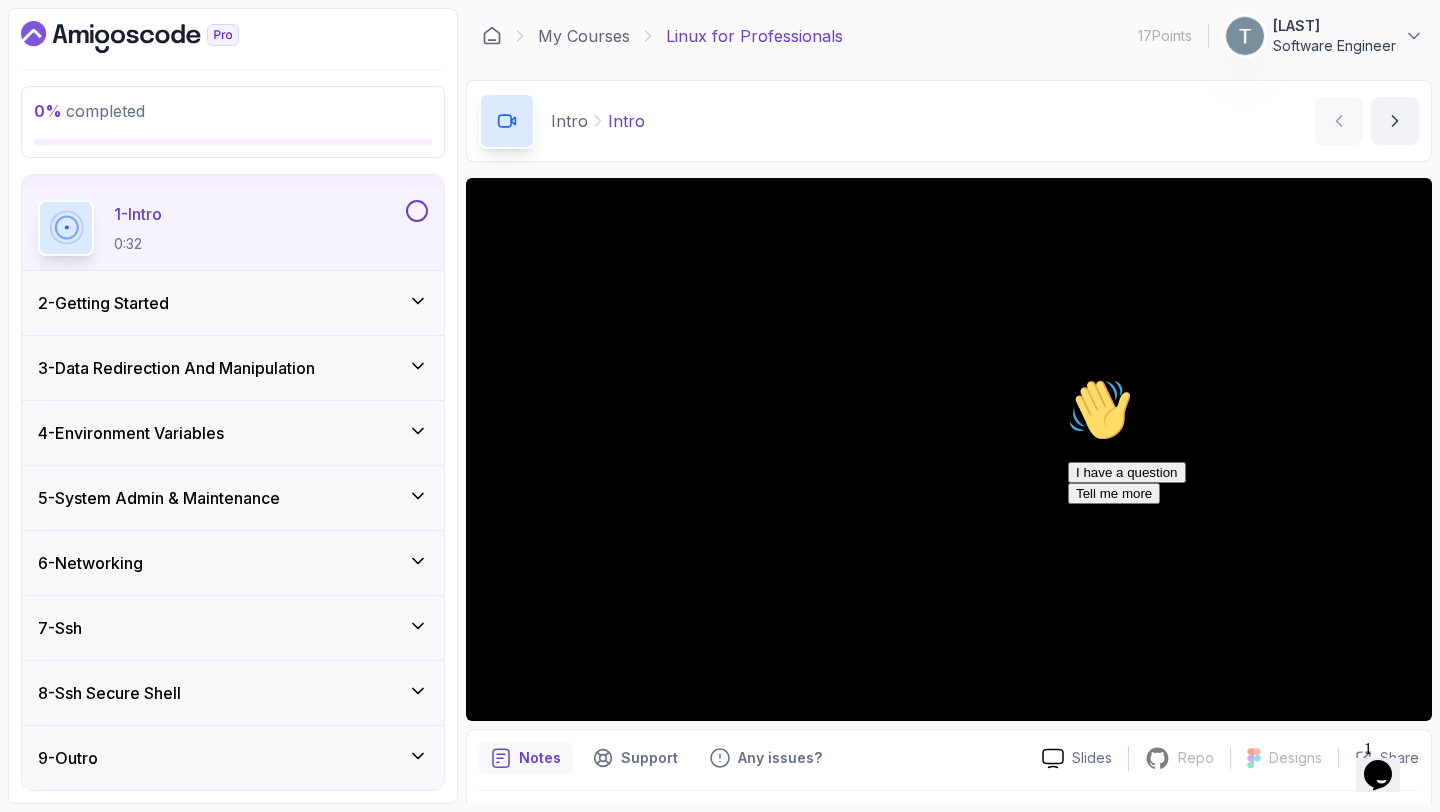 click 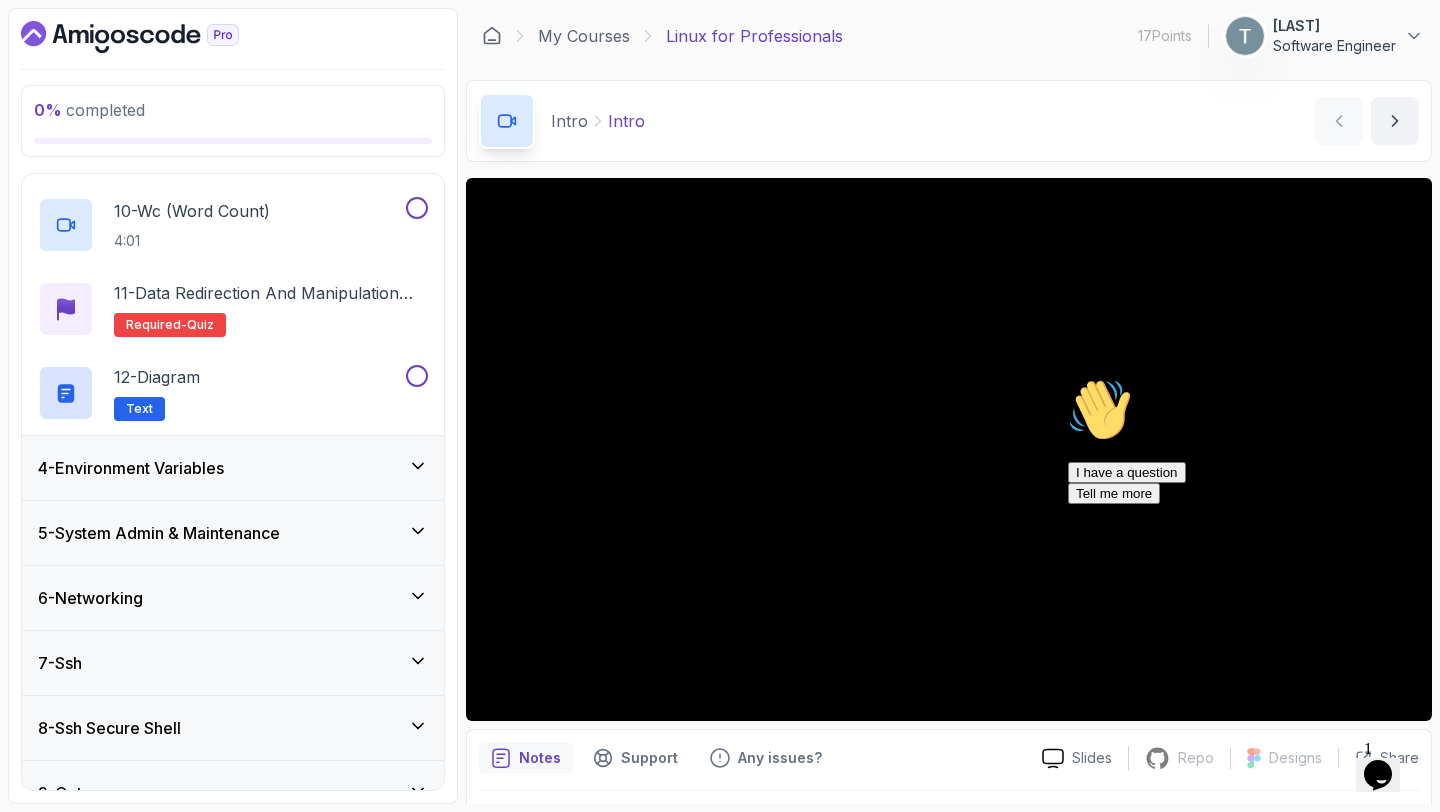 scroll, scrollTop: 976, scrollLeft: 0, axis: vertical 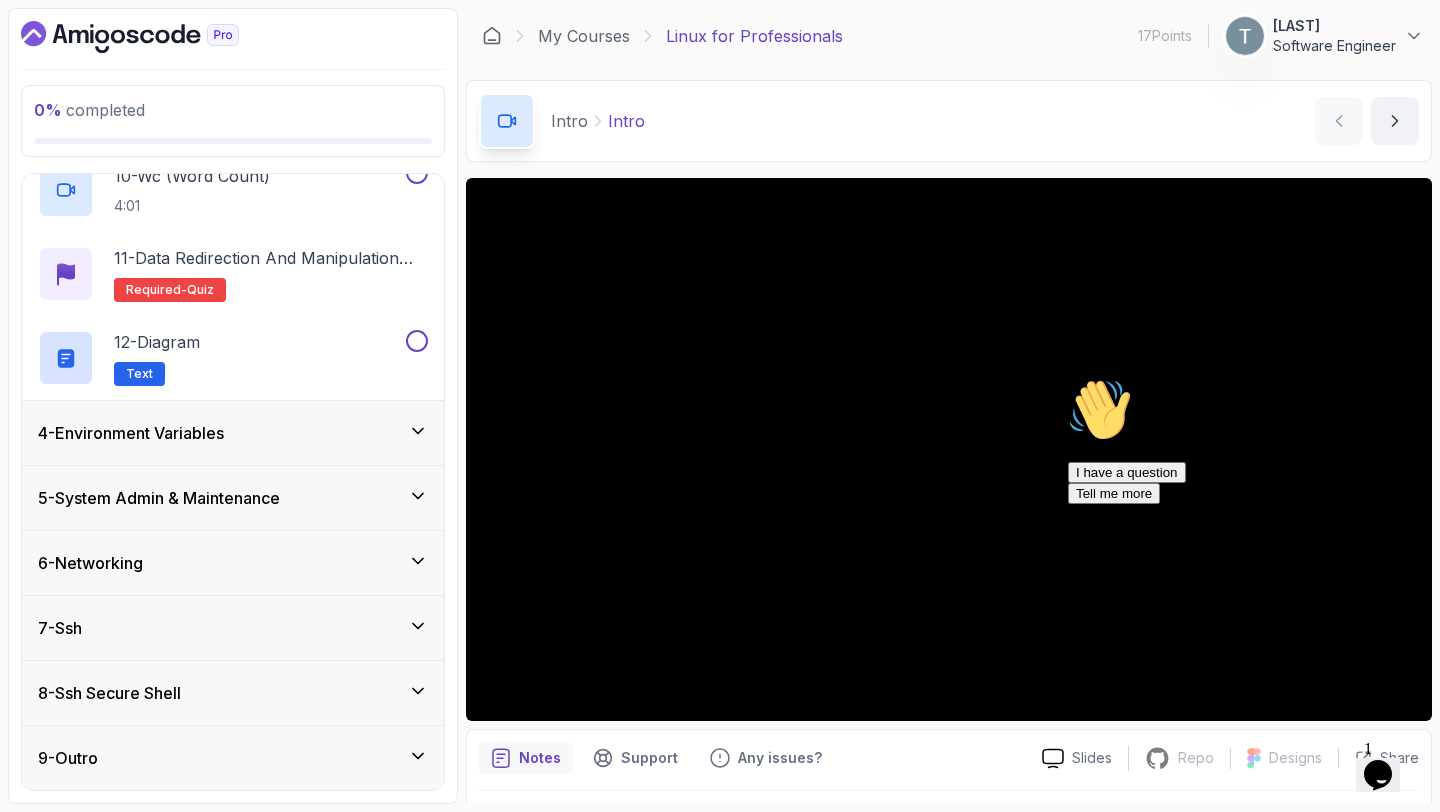 click on "4  -  Environment Variables" at bounding box center (233, 433) 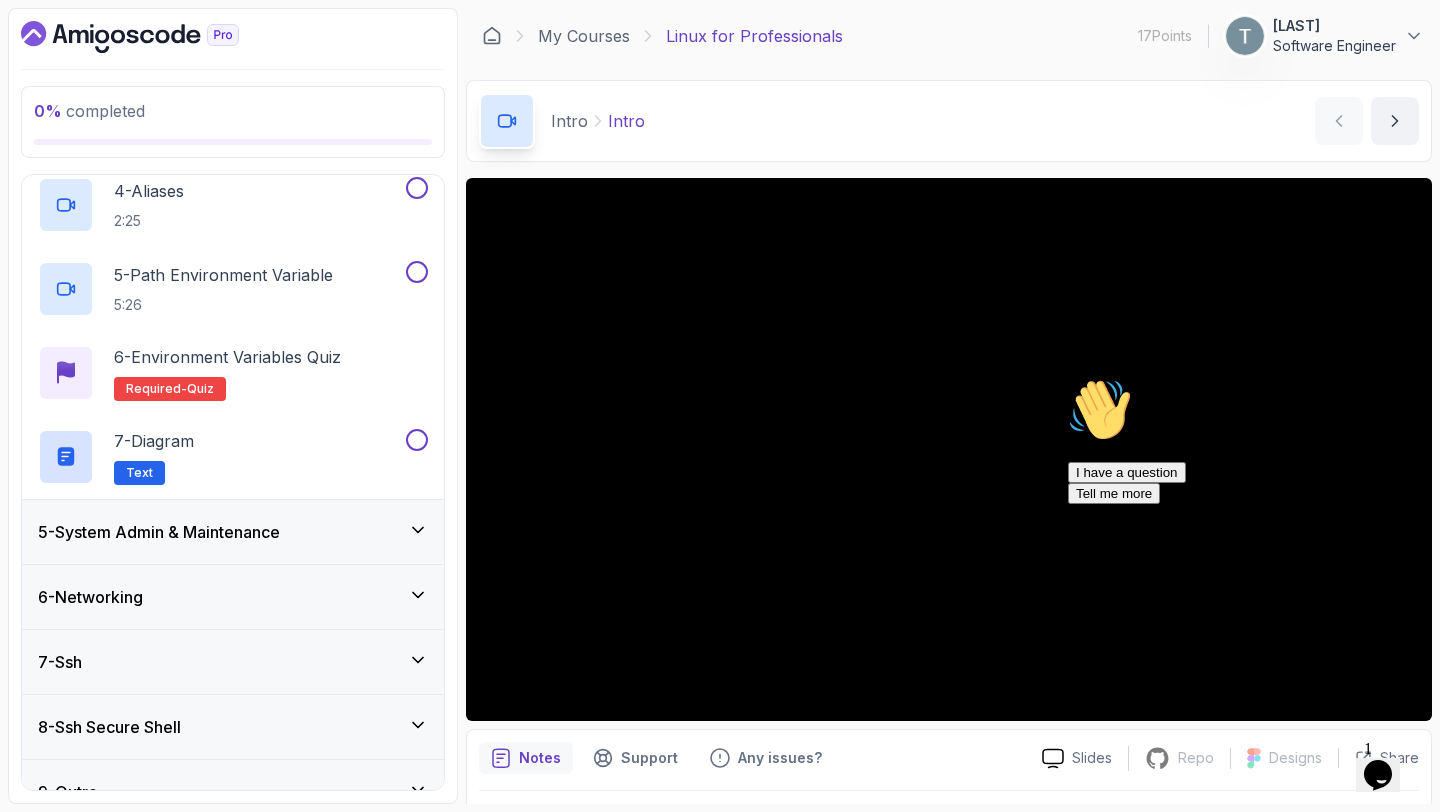 scroll, scrollTop: 556, scrollLeft: 0, axis: vertical 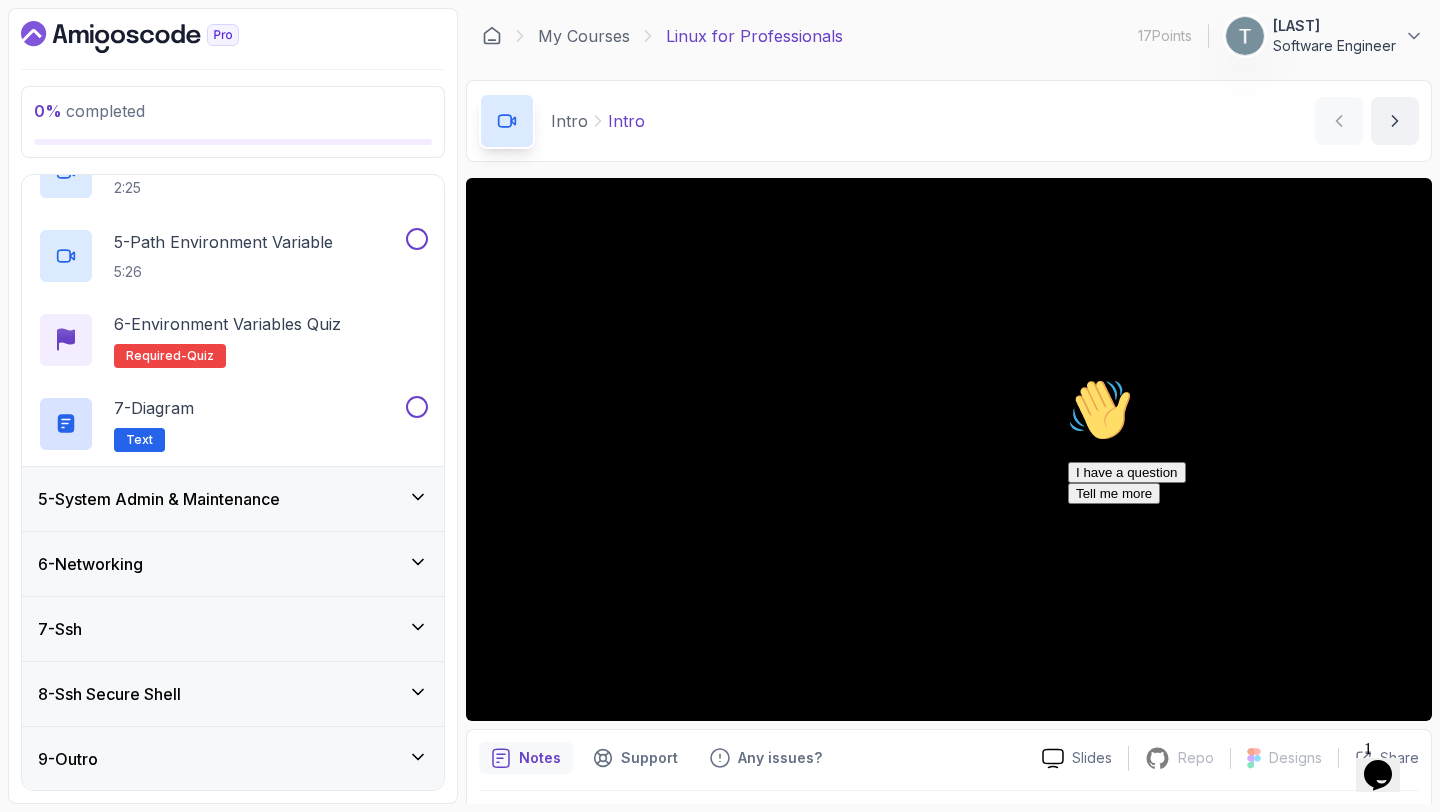 click on "5  -  System Admin & Maintenance" at bounding box center [159, 499] 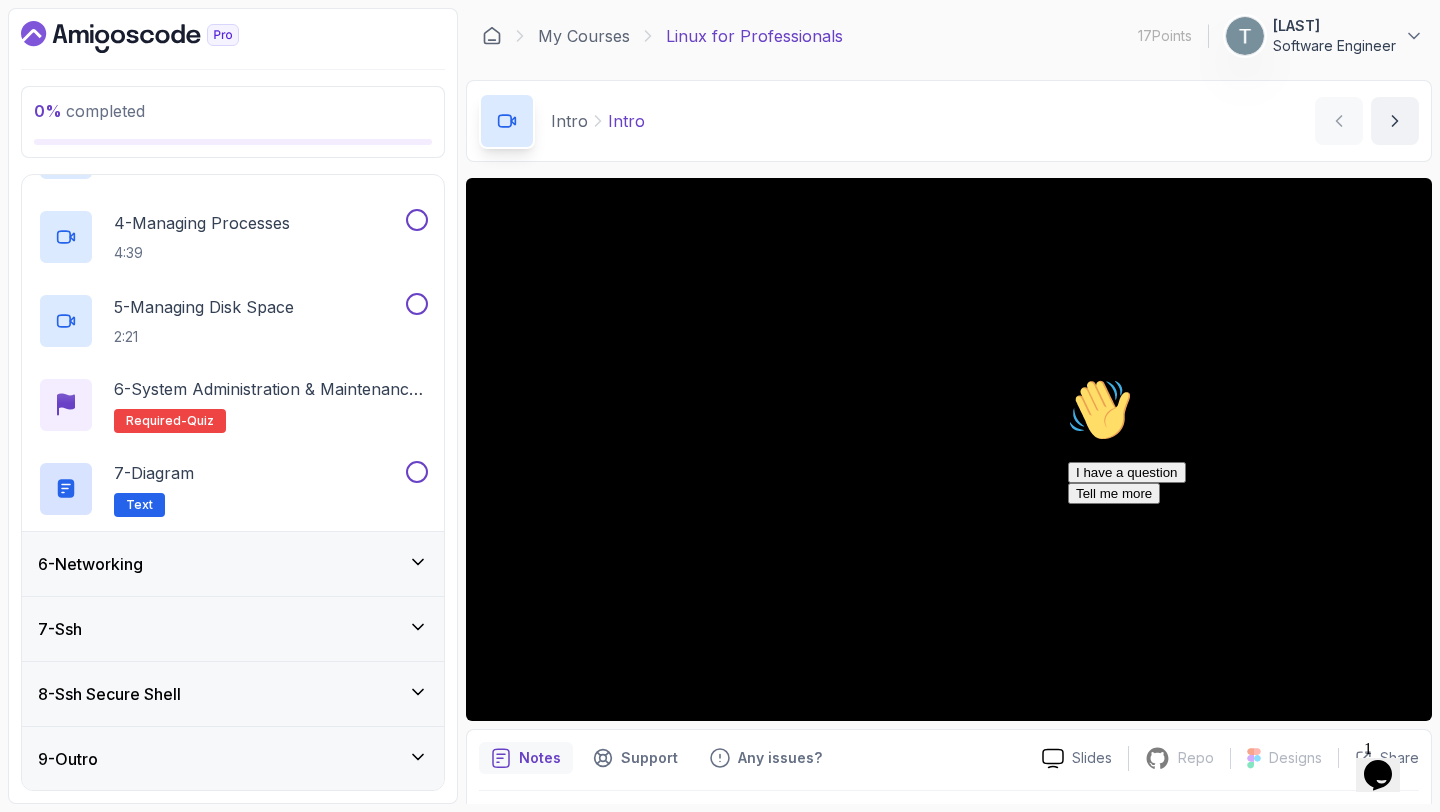 scroll, scrollTop: 0, scrollLeft: 0, axis: both 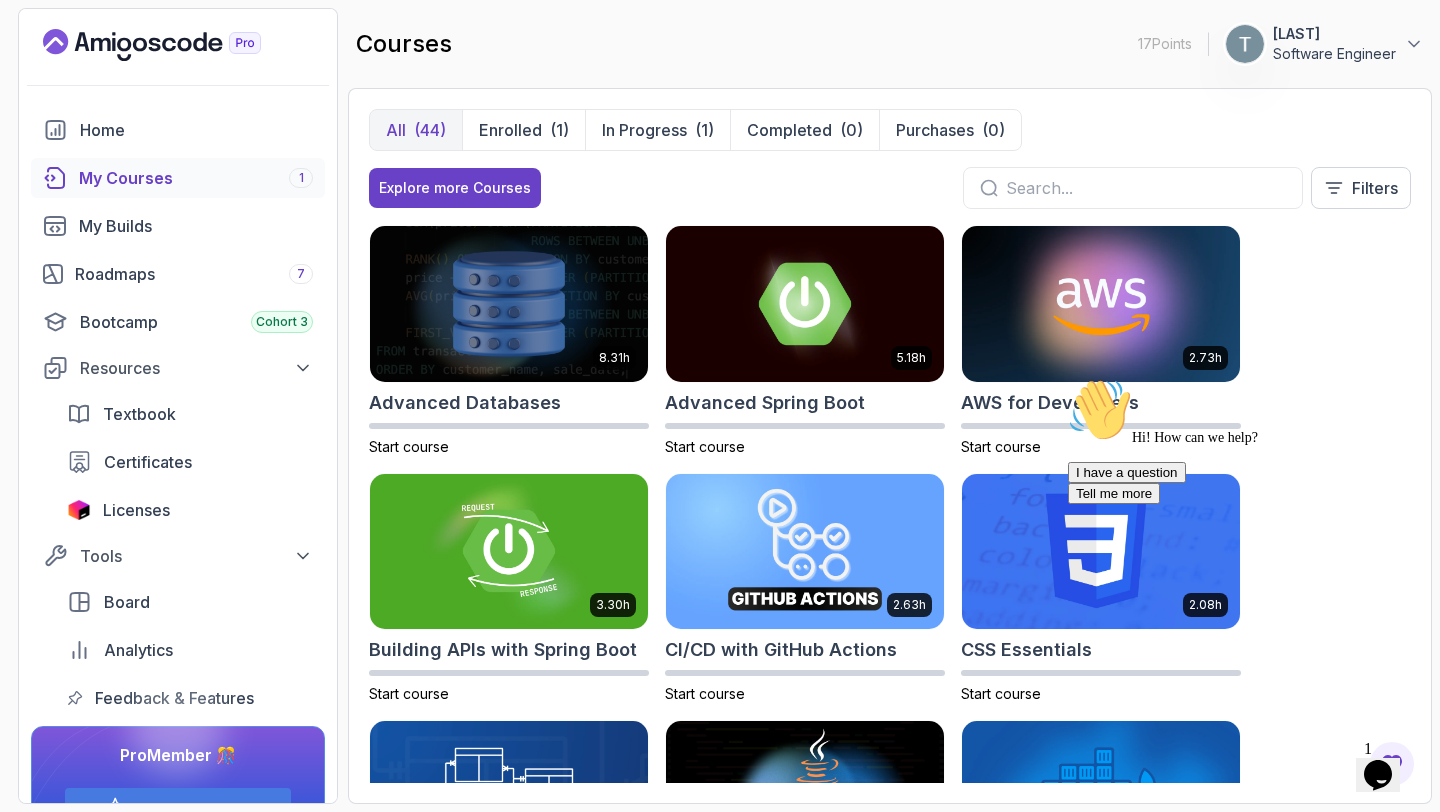 click at bounding box center [1146, 188] 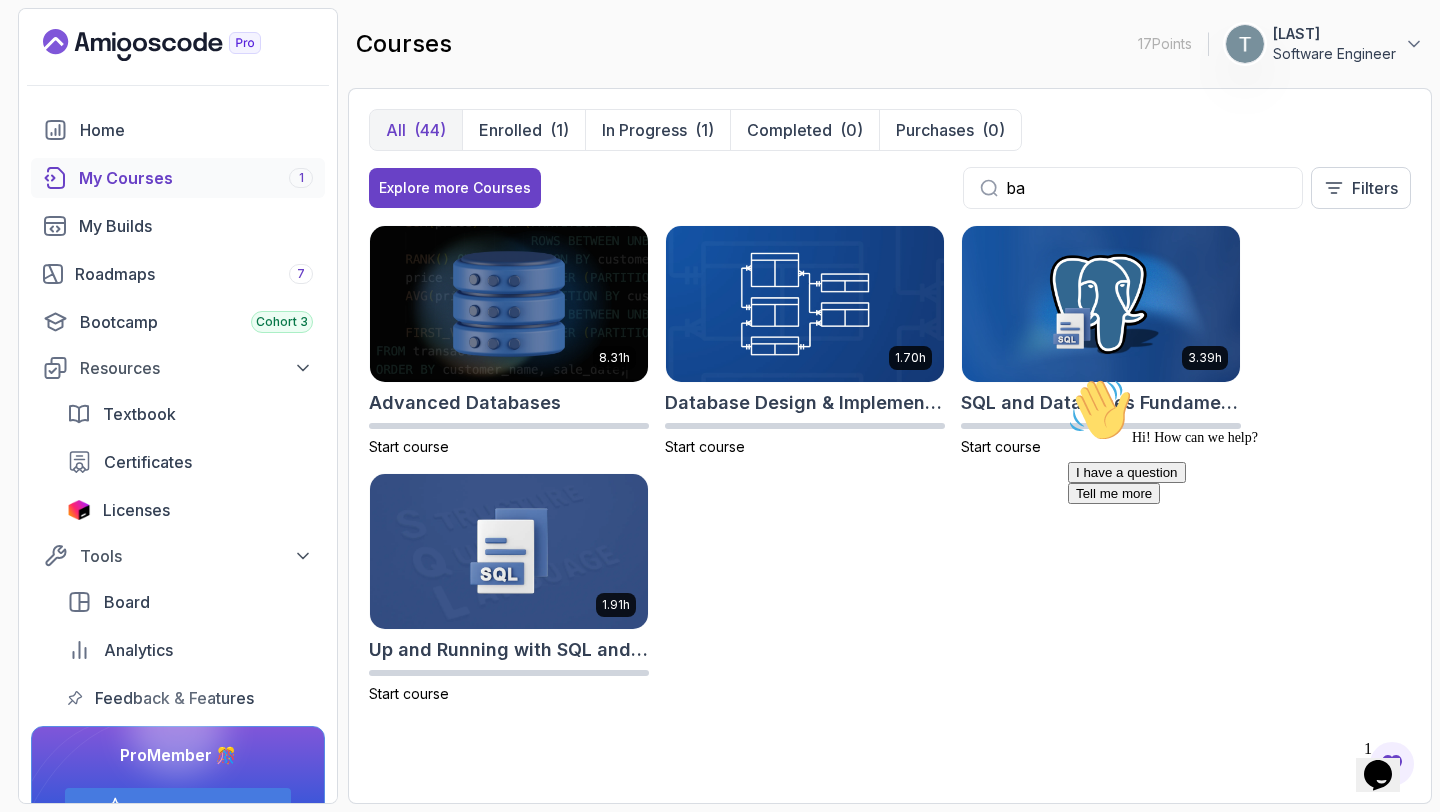 type on "b" 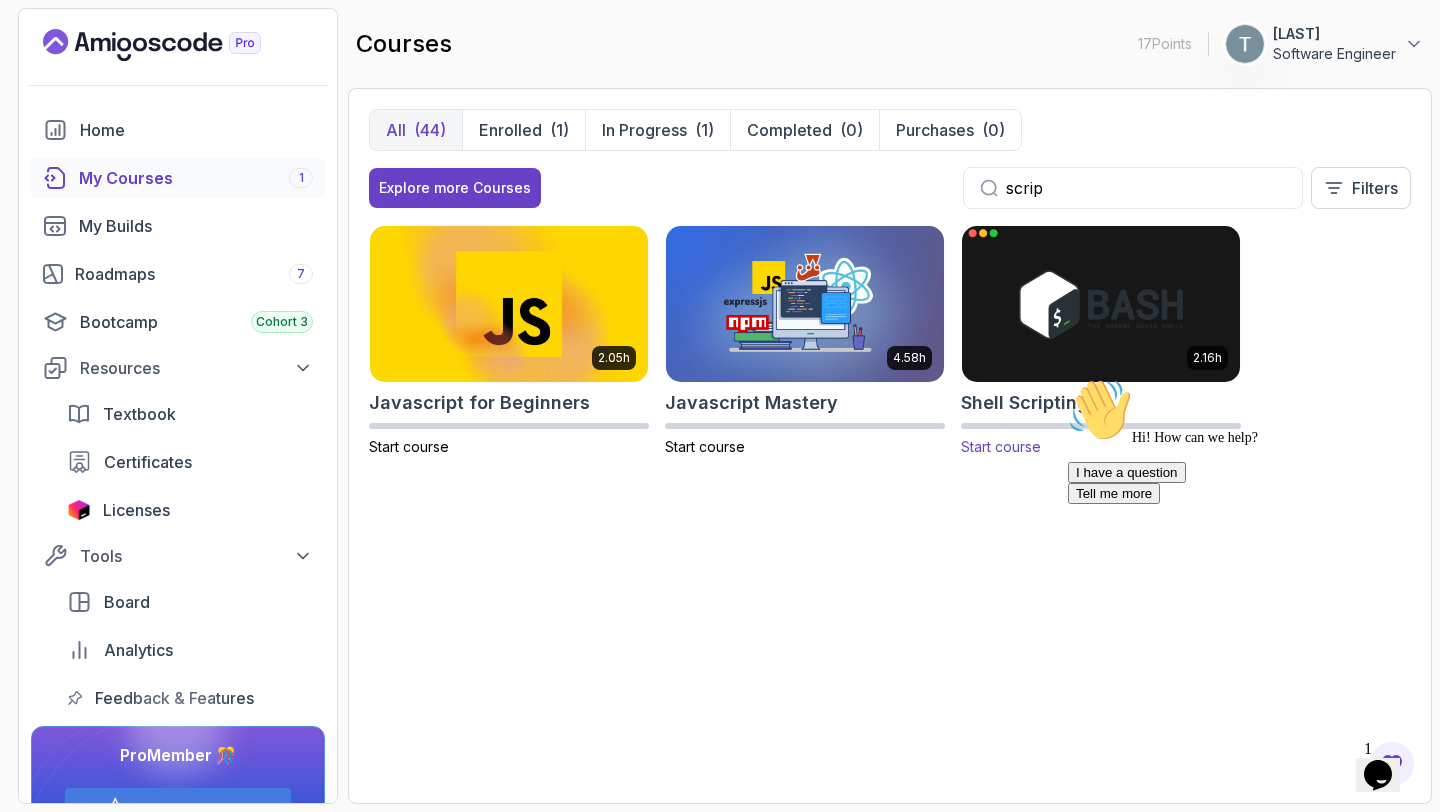 type on "scrip" 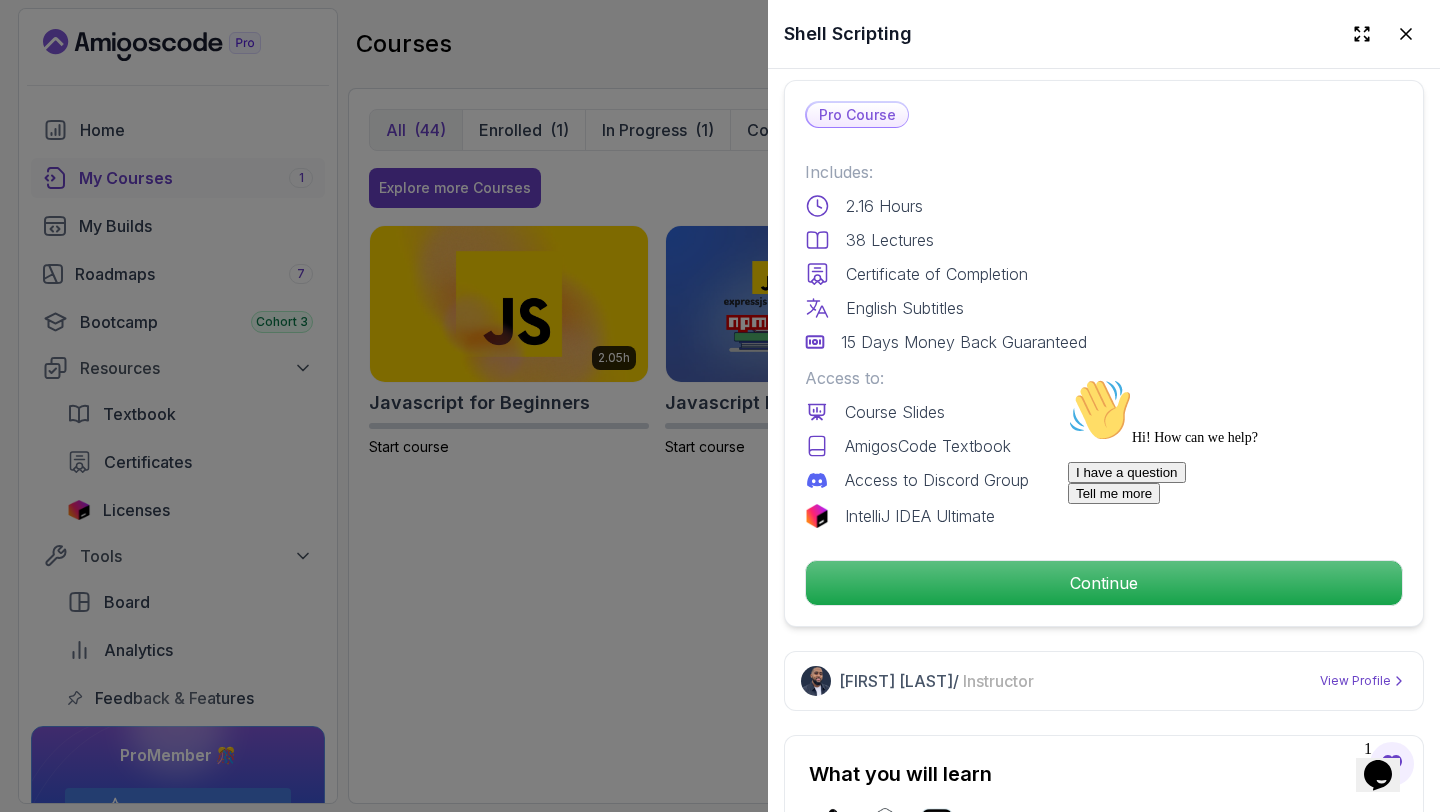 scroll, scrollTop: 451, scrollLeft: 0, axis: vertical 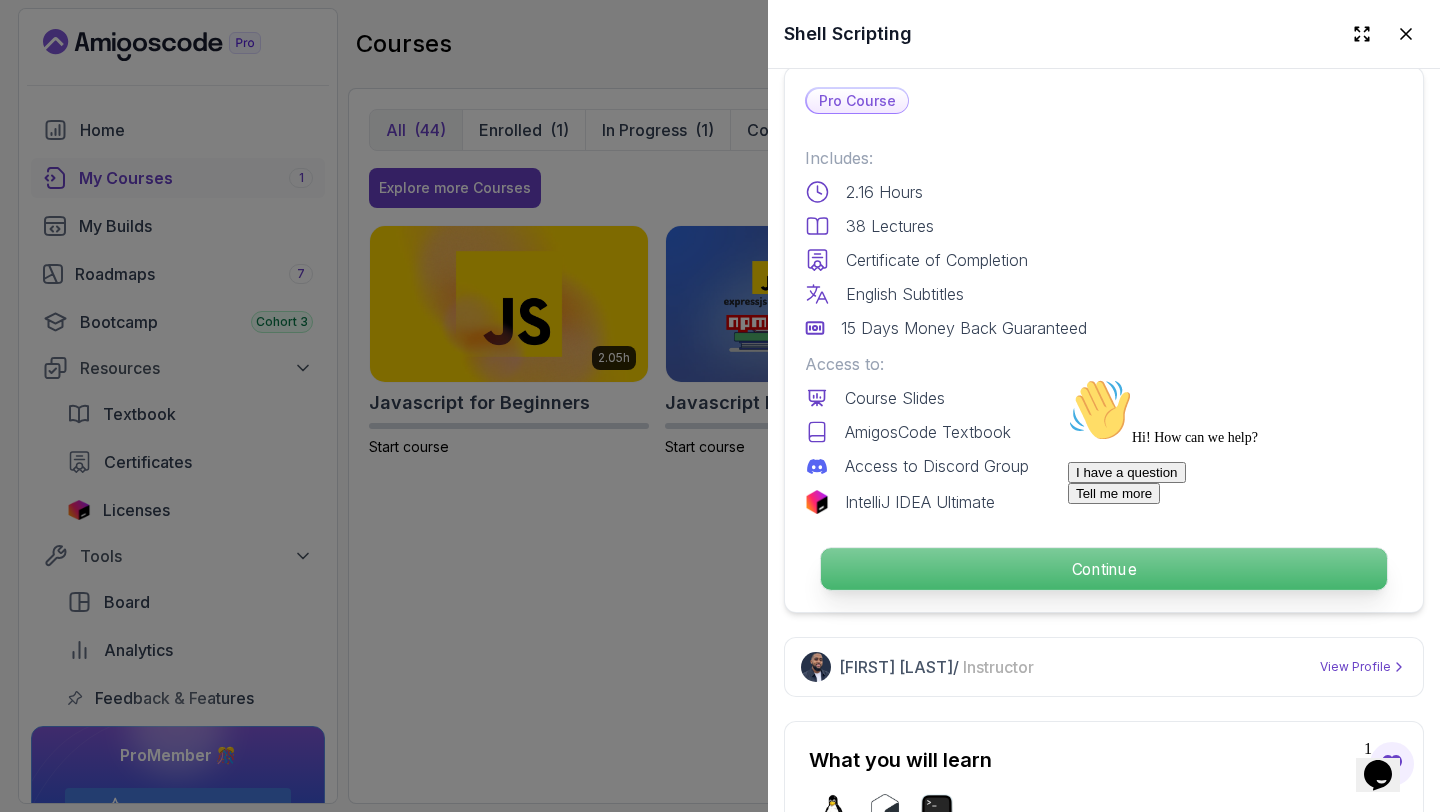 click on "Continue" at bounding box center (1104, 569) 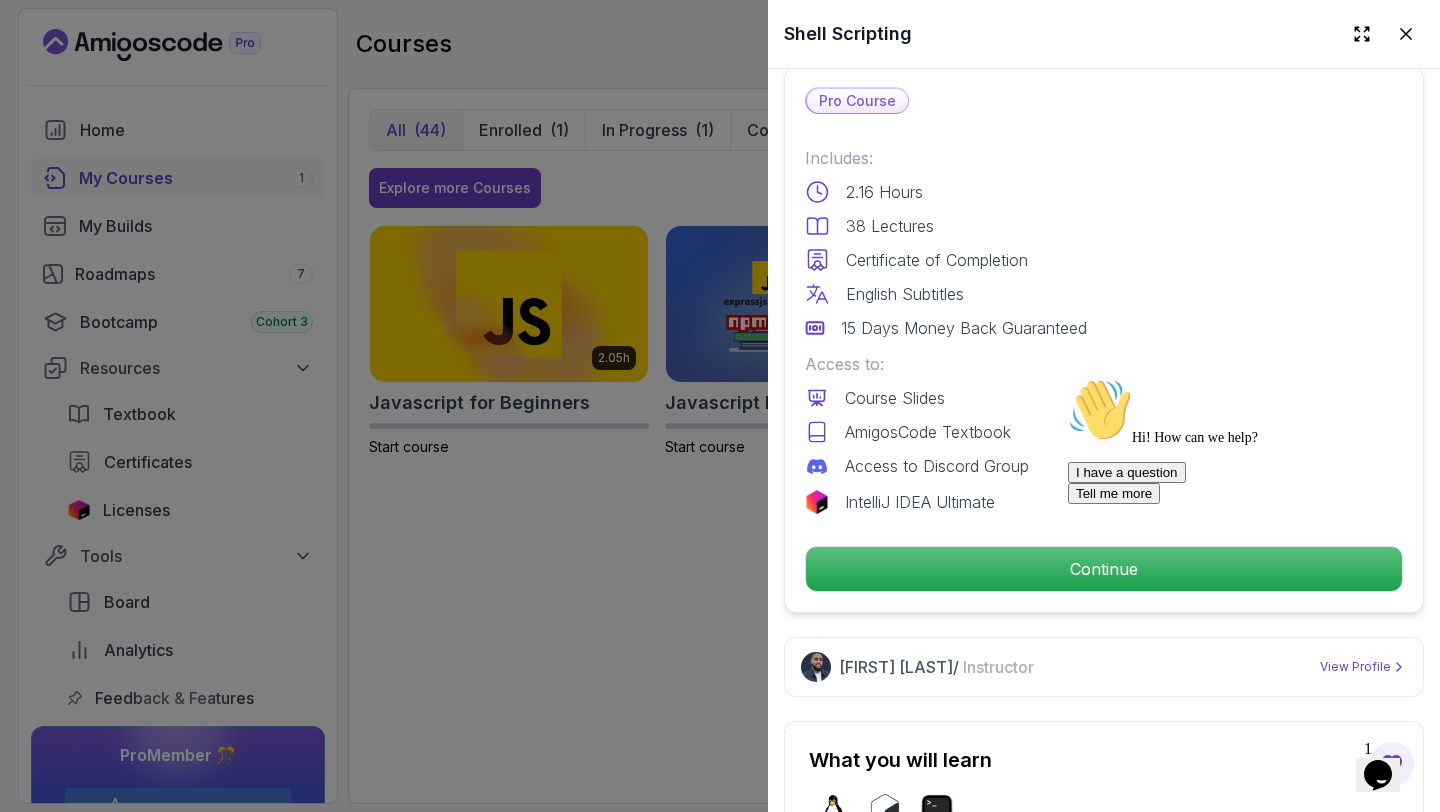 click on "Hi! How can we help?" at bounding box center [1248, 412] 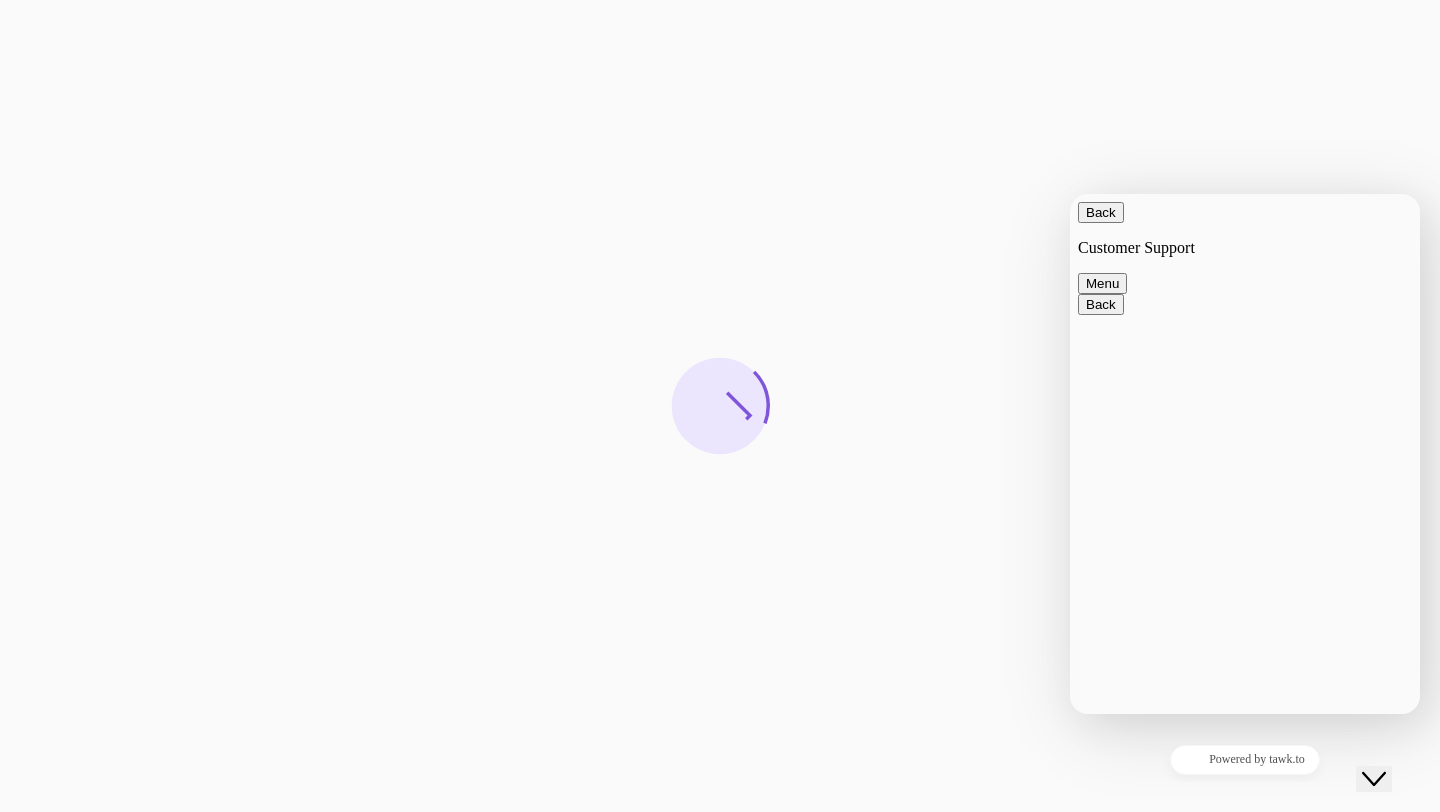 click at bounding box center (1070, 194) 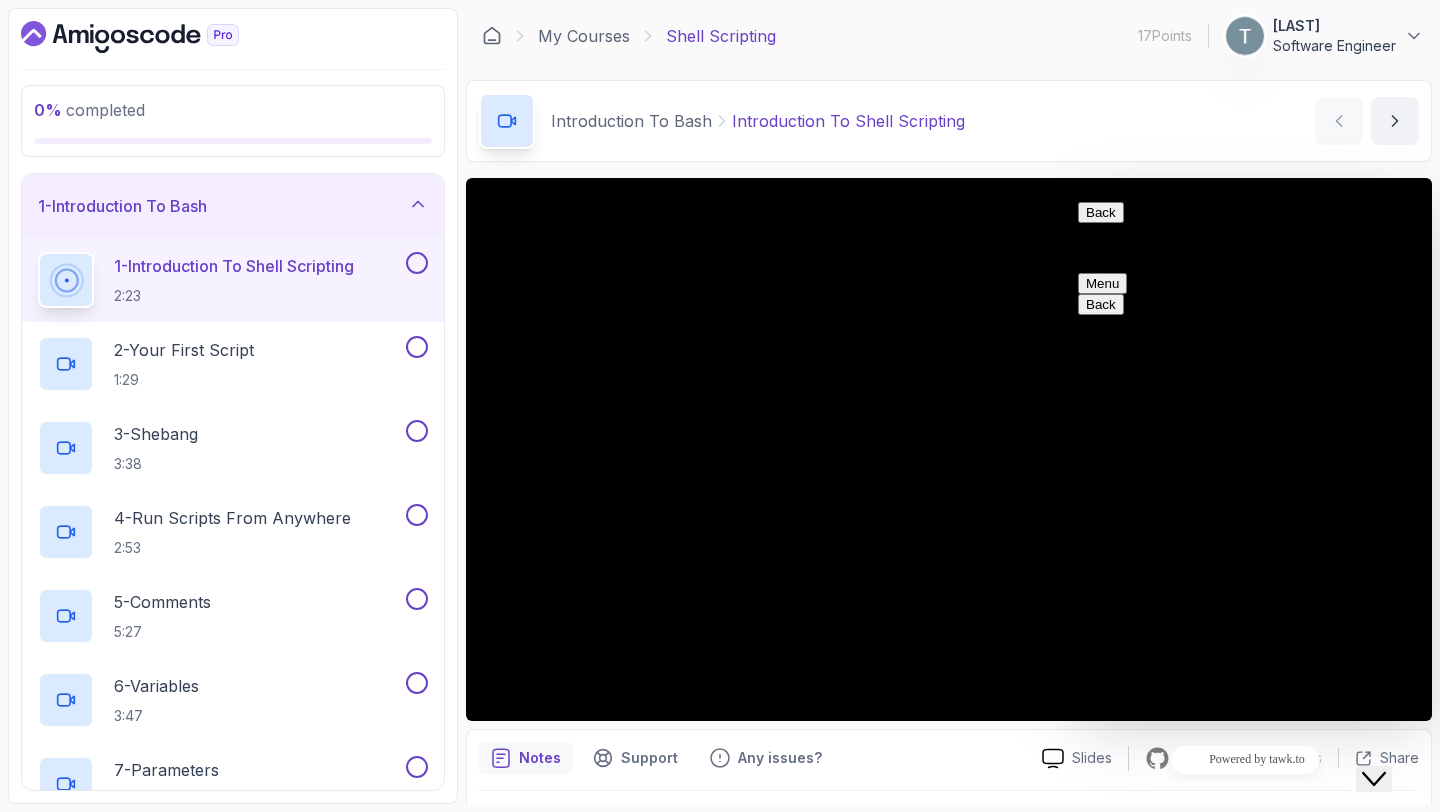 type on "Hi, please is there python courses?" 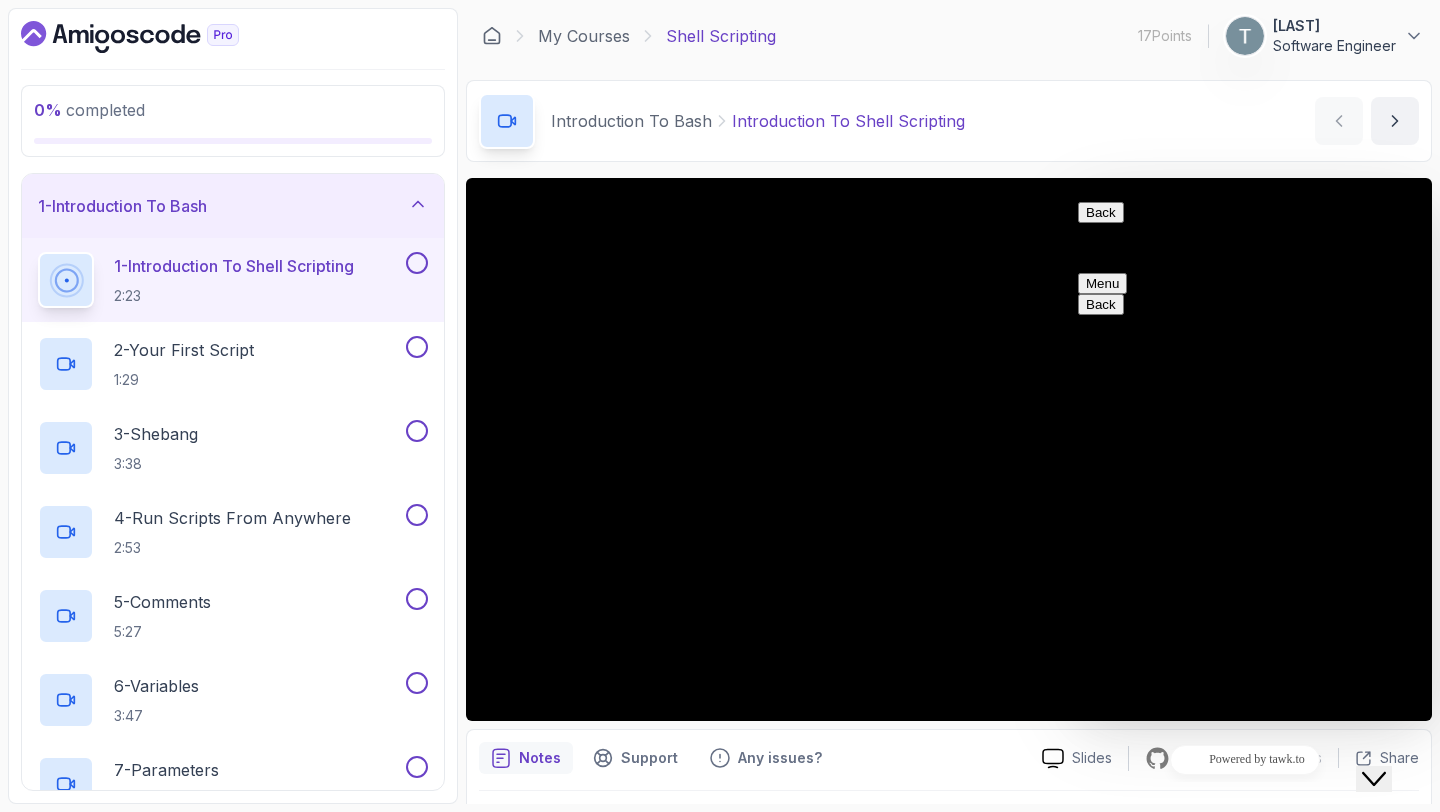 type 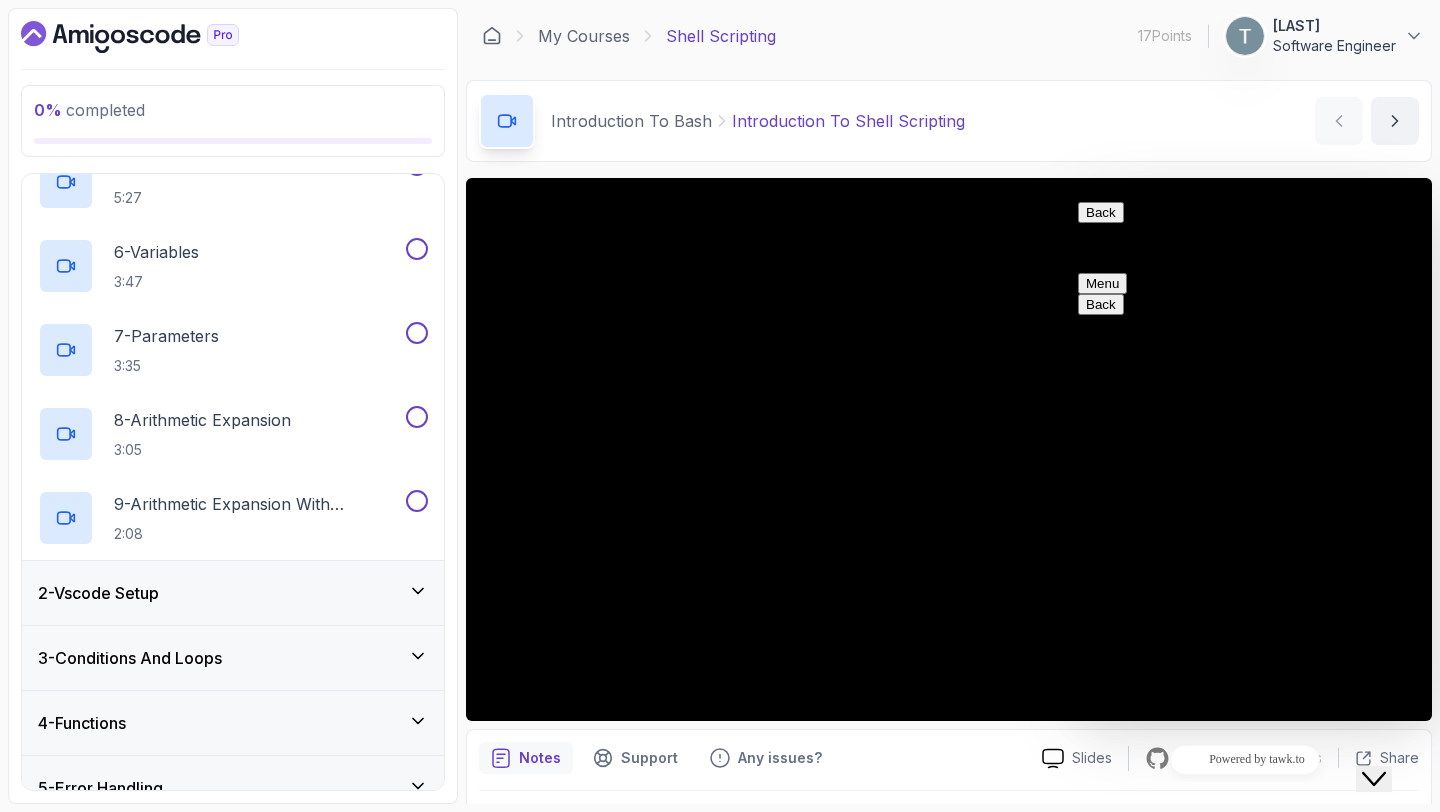 scroll, scrollTop: 0, scrollLeft: 0, axis: both 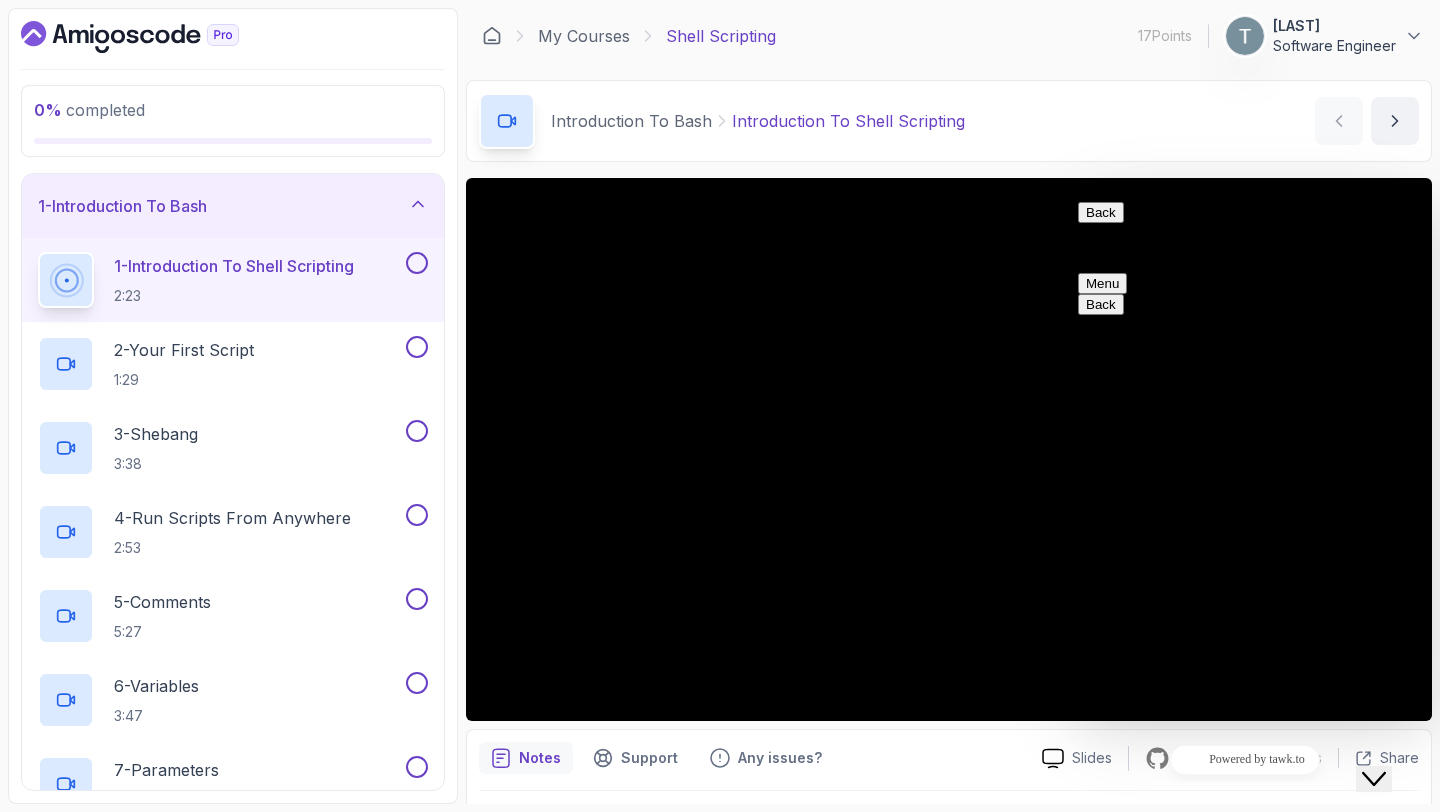 click on "Back" at bounding box center [1101, 212] 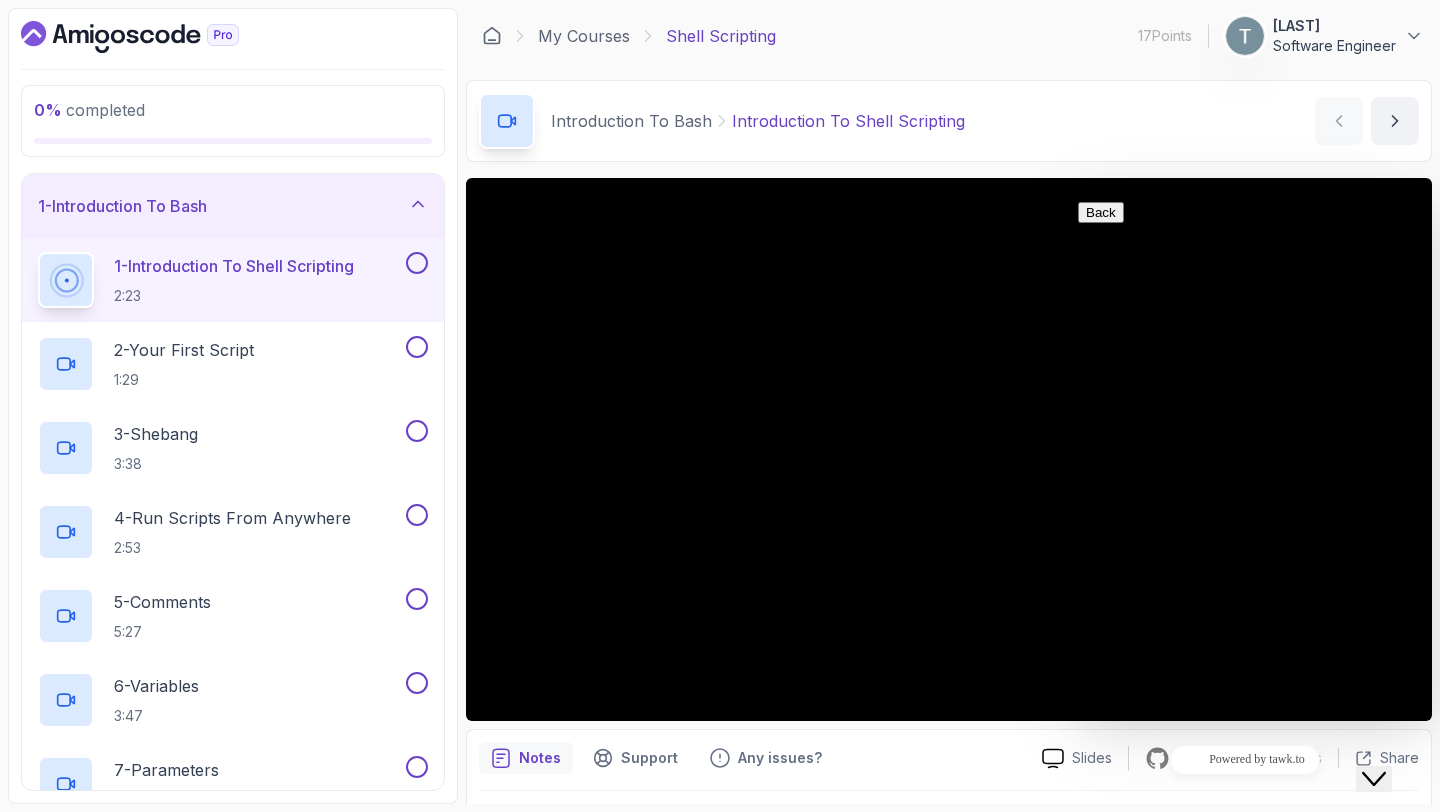 scroll, scrollTop: 56, scrollLeft: 0, axis: vertical 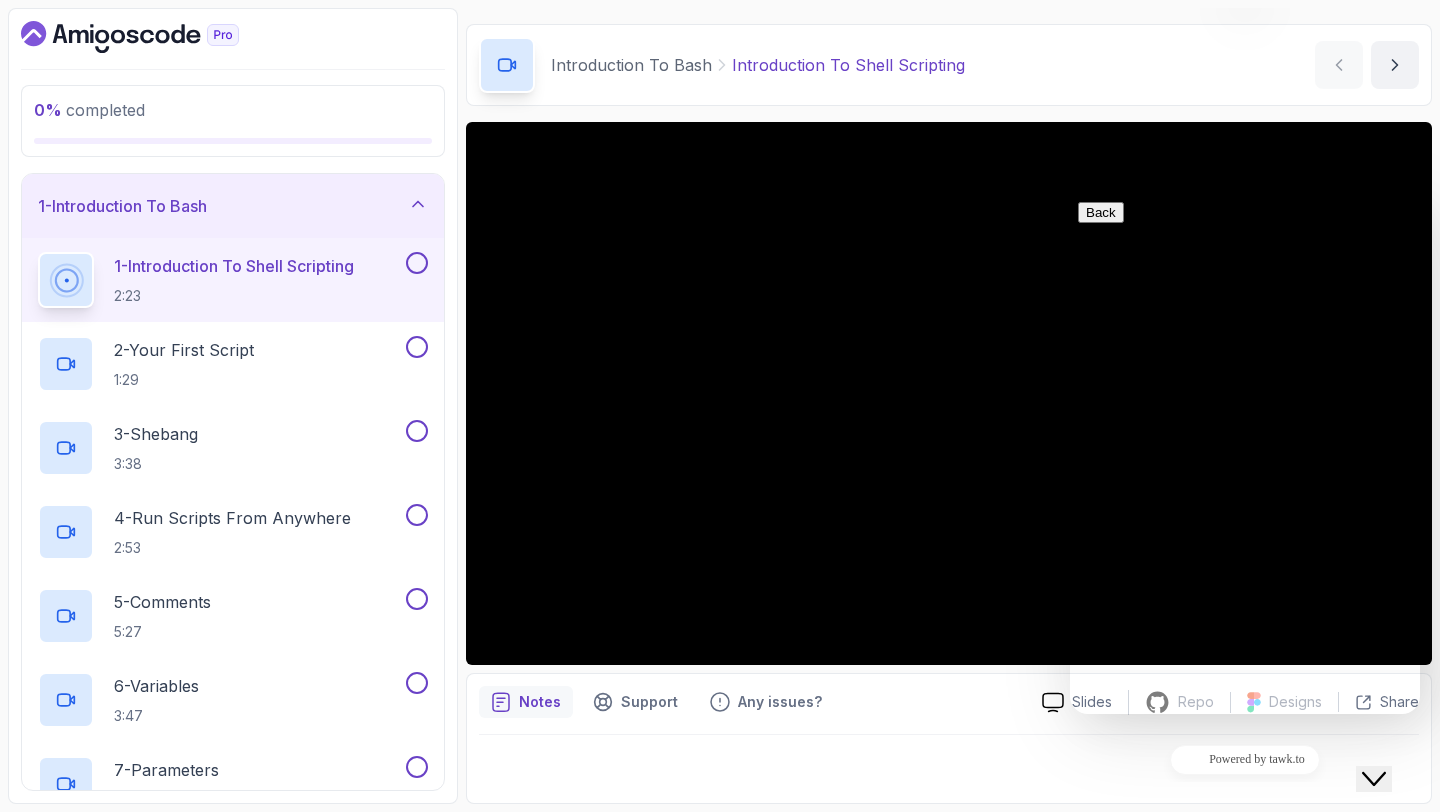 click at bounding box center [1245, 1074] 